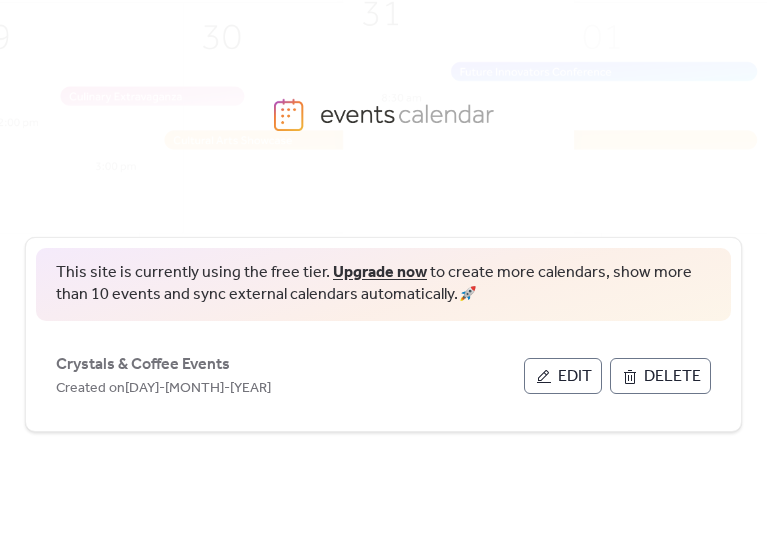 scroll, scrollTop: 0, scrollLeft: 0, axis: both 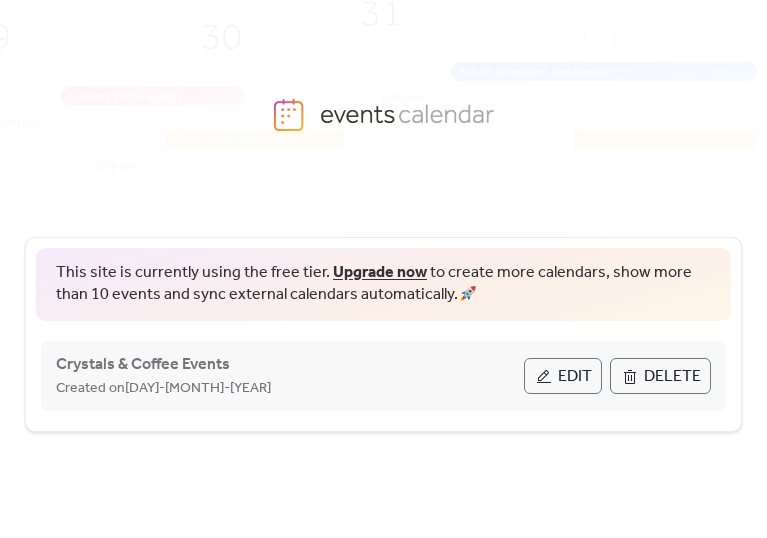 click on "Edit" at bounding box center (563, 376) 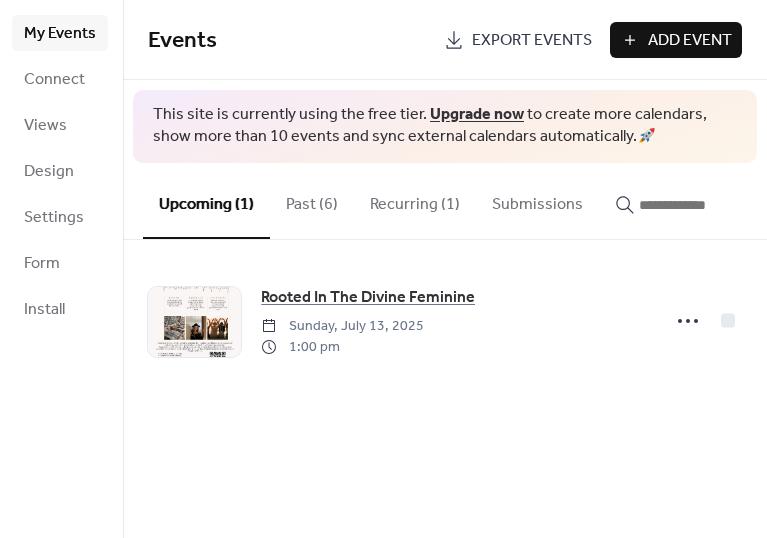 click on "Past  (6)" at bounding box center [312, 200] 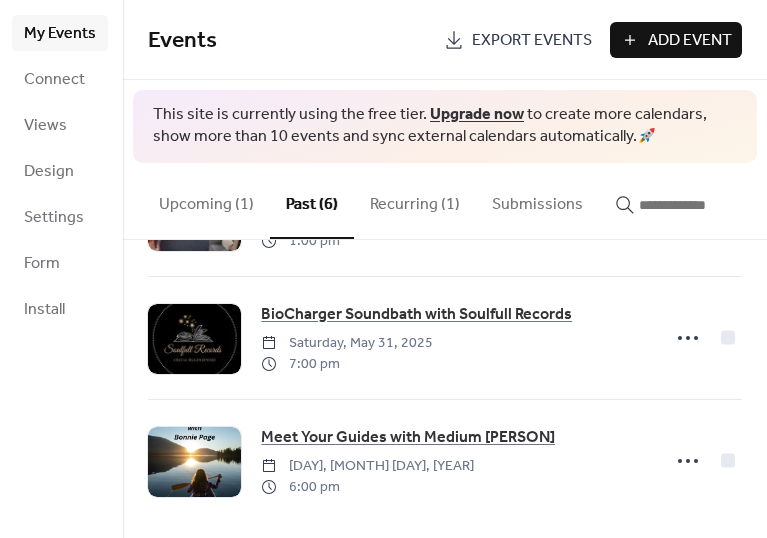 scroll, scrollTop: 479, scrollLeft: 0, axis: vertical 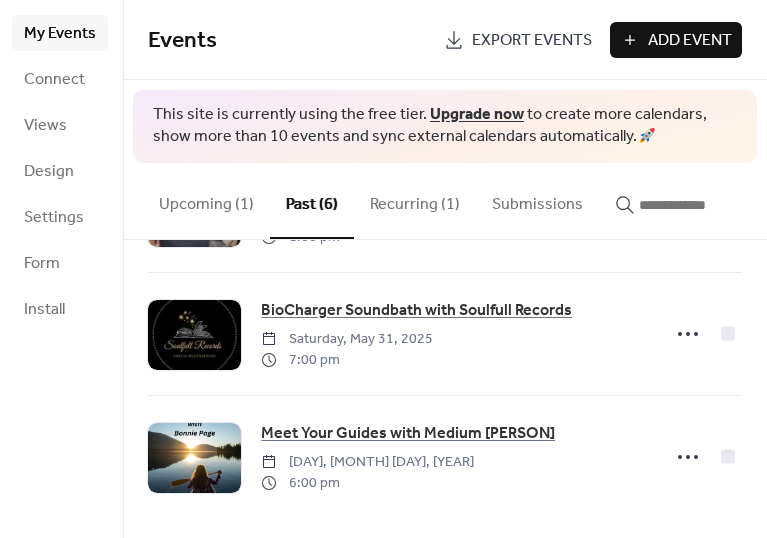 click on "Add Event" at bounding box center (690, 41) 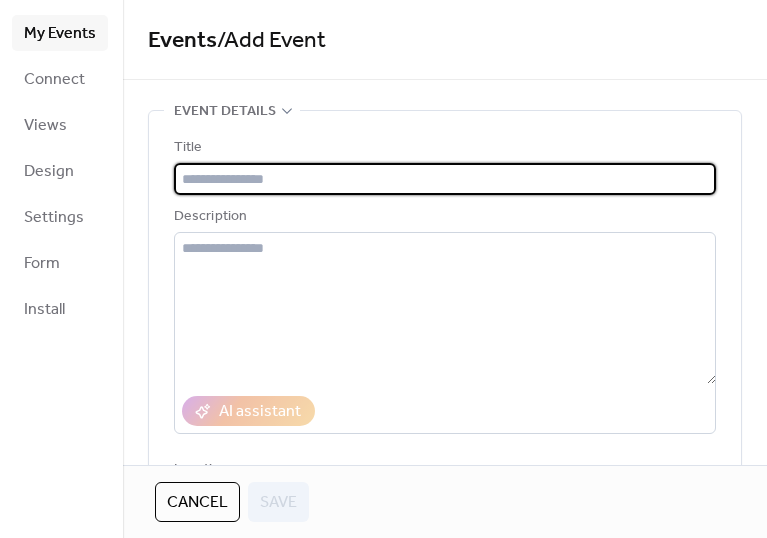 click at bounding box center [445, 179] 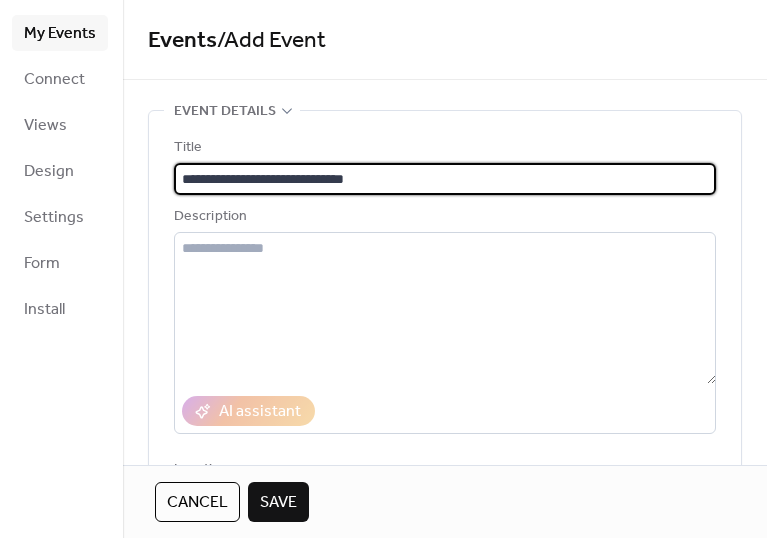 type on "**********" 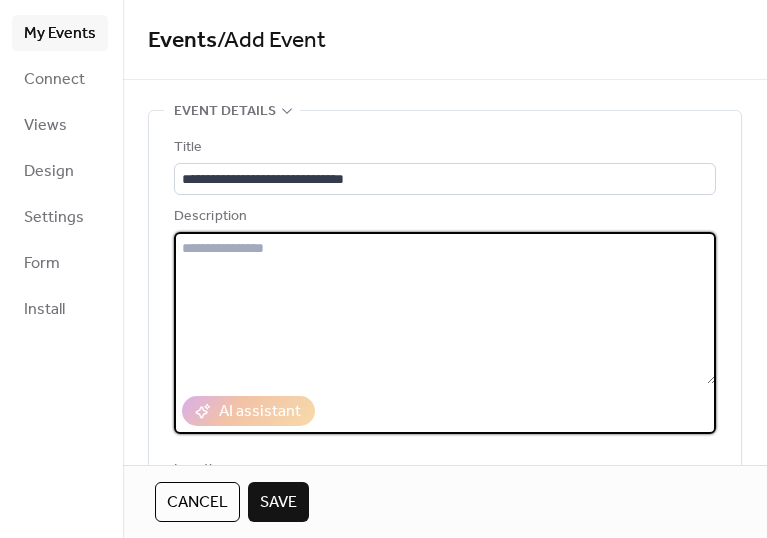 click at bounding box center (445, 308) 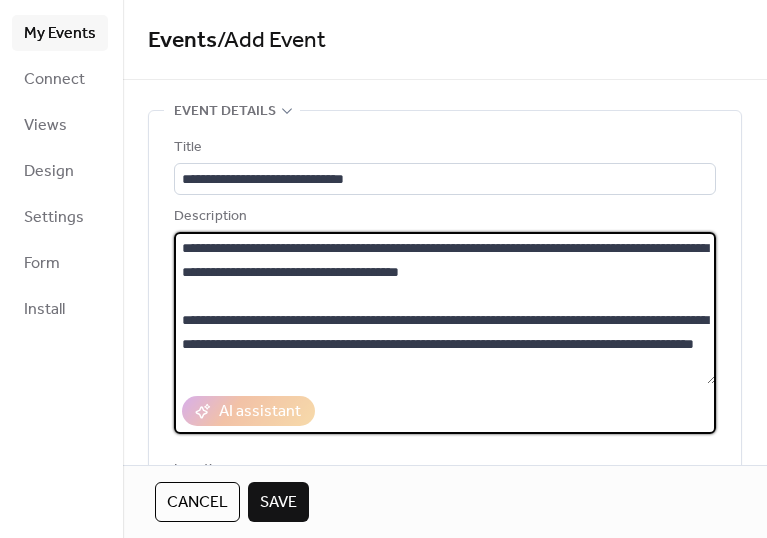 scroll, scrollTop: 68, scrollLeft: 0, axis: vertical 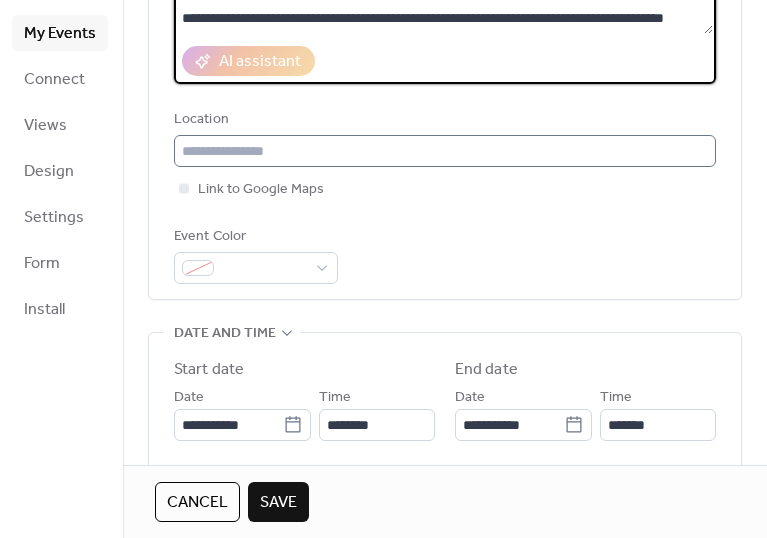 type on "**********" 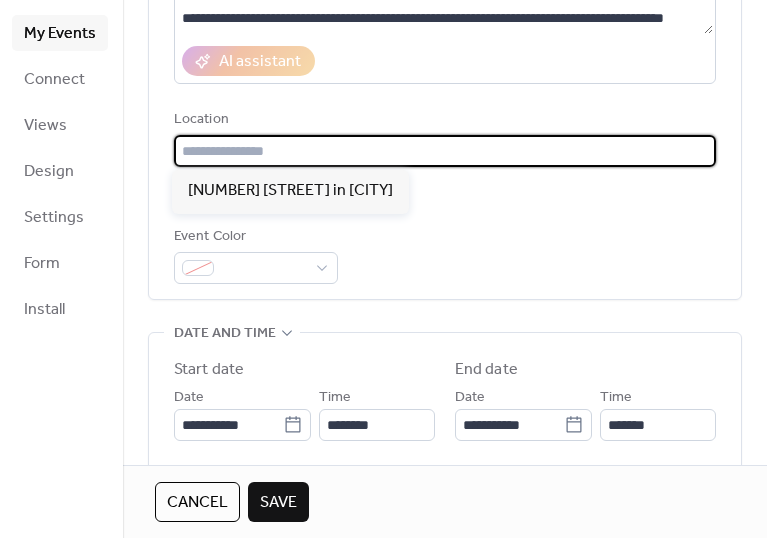 click at bounding box center [445, 151] 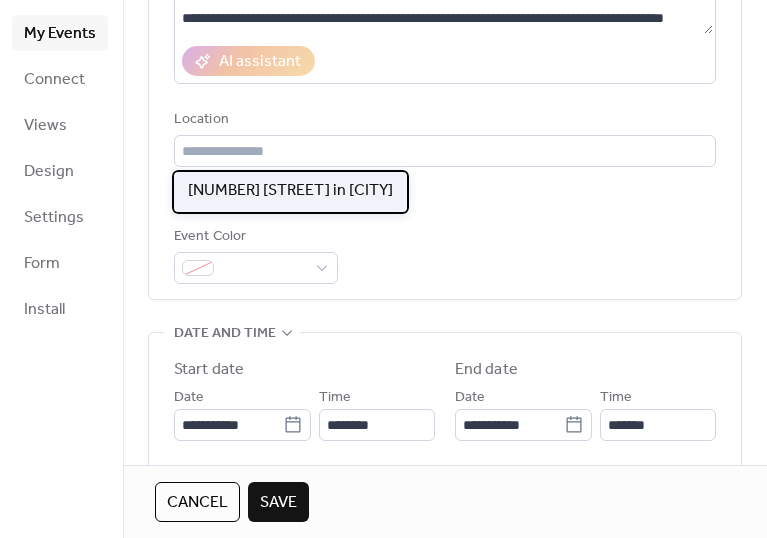 click on "[NUMBER] [STREET] in [CITY]" at bounding box center (290, 191) 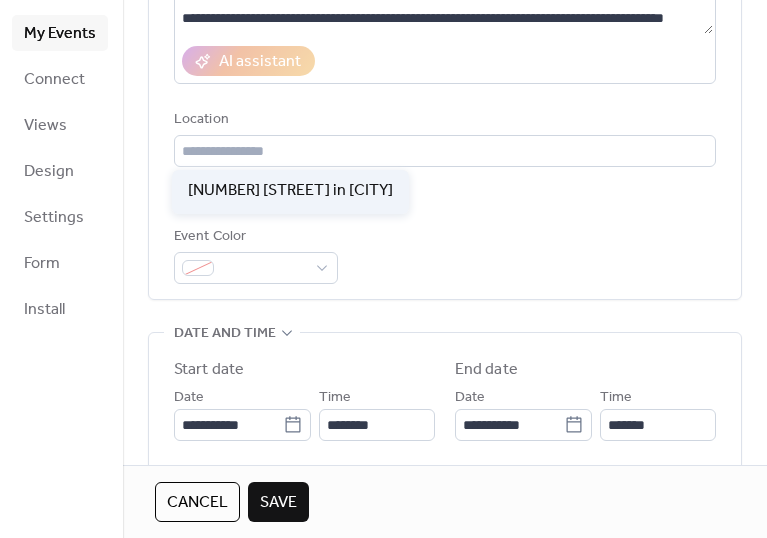 type on "**********" 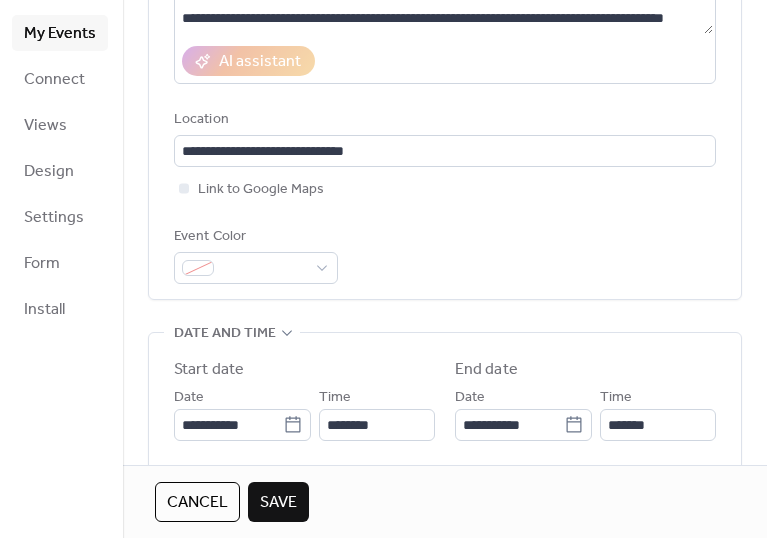 click on "Event Color" at bounding box center (445, 254) 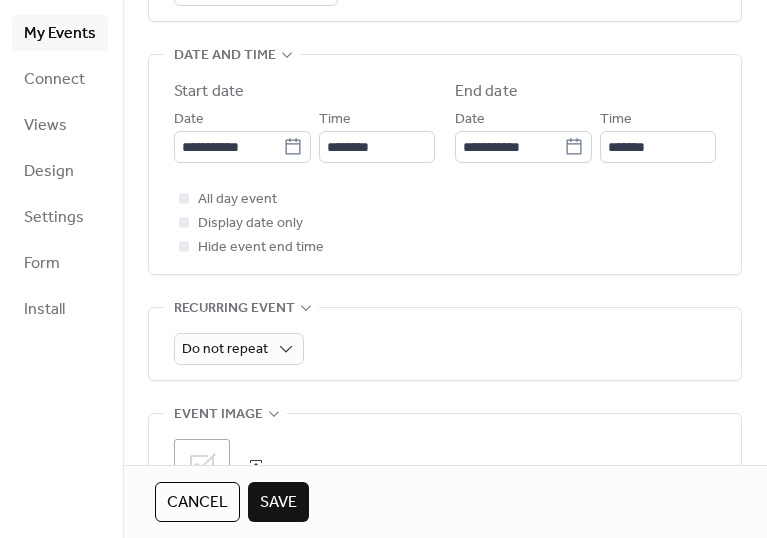 scroll, scrollTop: 630, scrollLeft: 0, axis: vertical 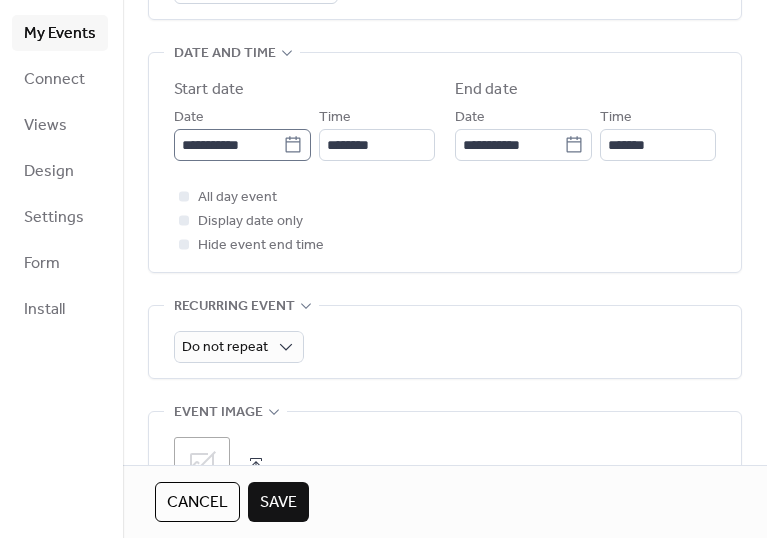 click 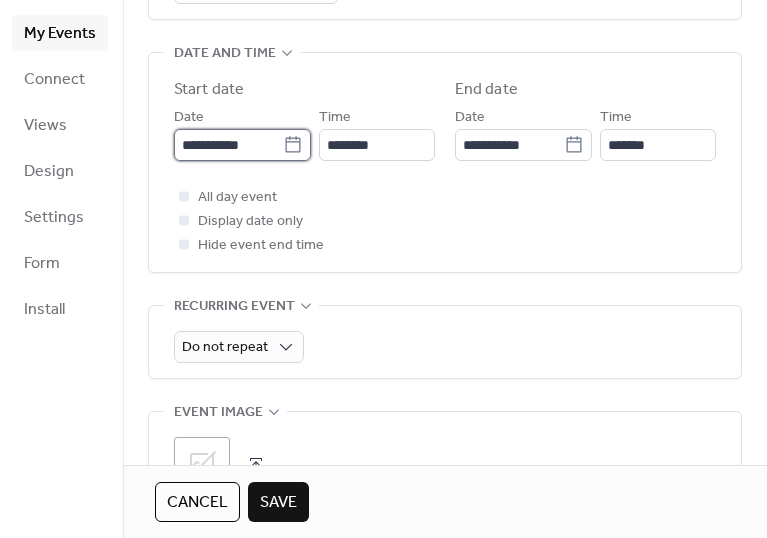 click on "**********" at bounding box center [228, 145] 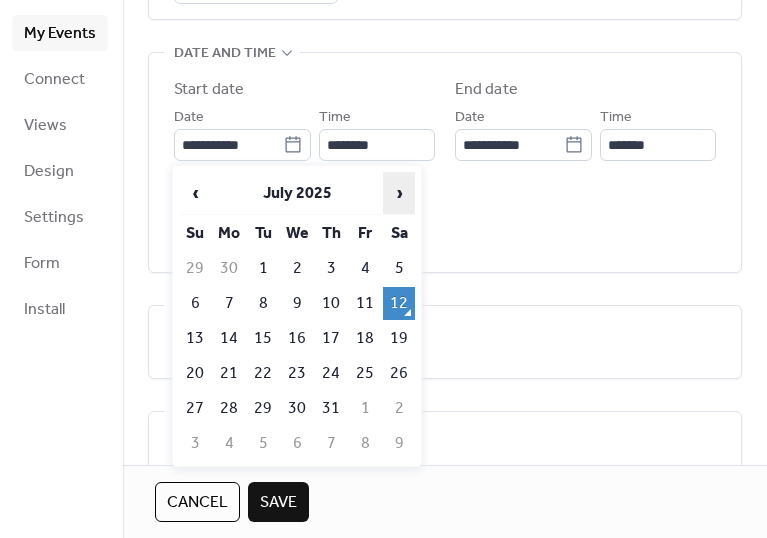 click on "›" at bounding box center (399, 193) 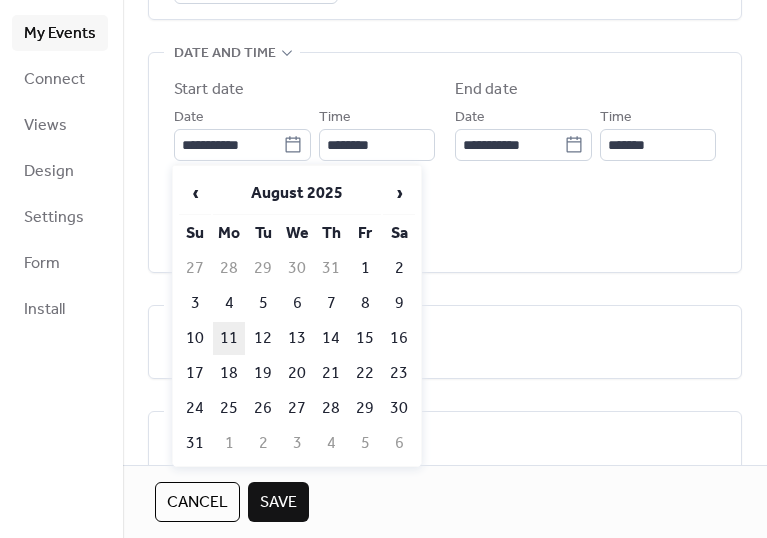 click on "11" at bounding box center [229, 338] 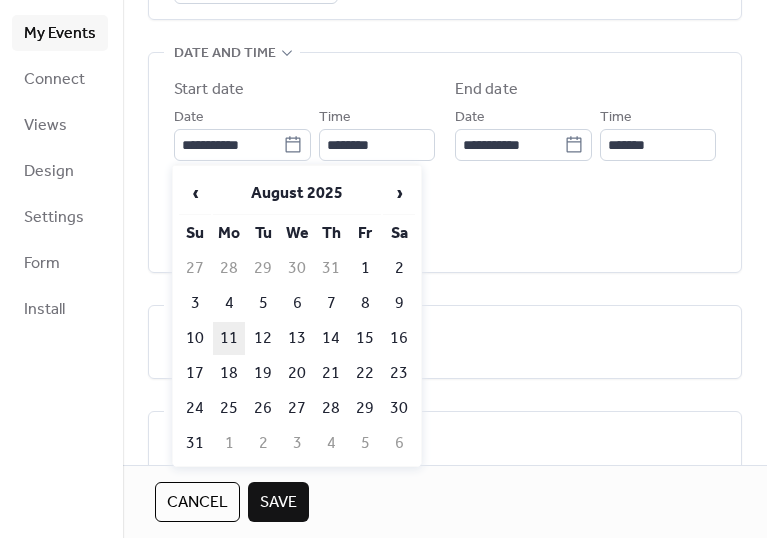 type on "**********" 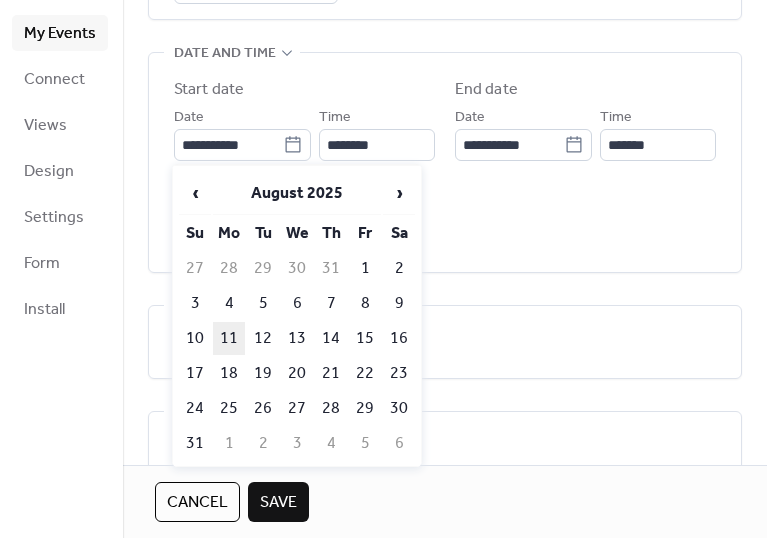 type on "**********" 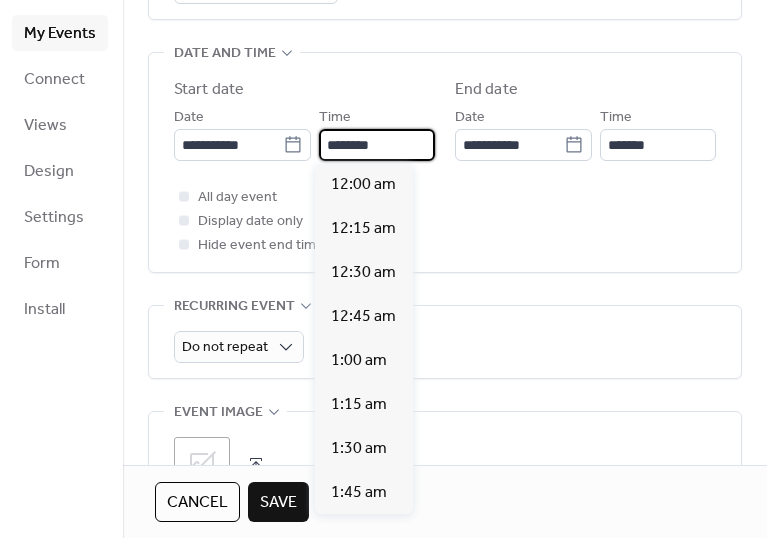 click on "********" at bounding box center [377, 145] 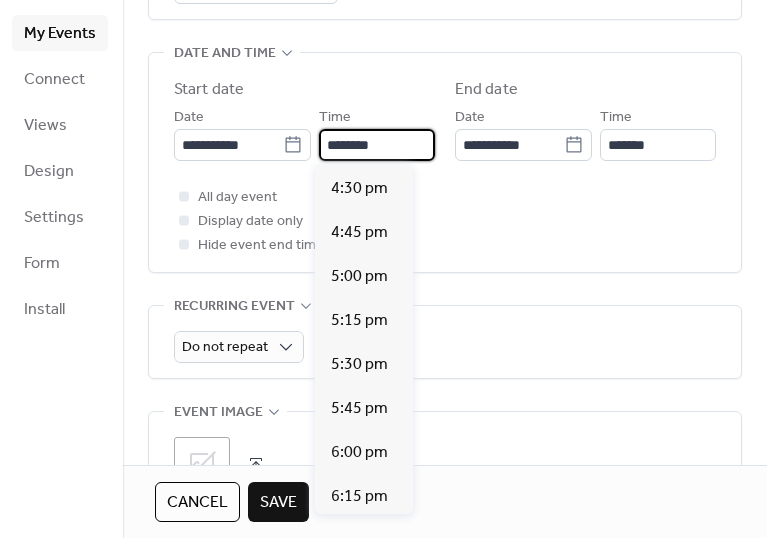 scroll, scrollTop: 2952, scrollLeft: 0, axis: vertical 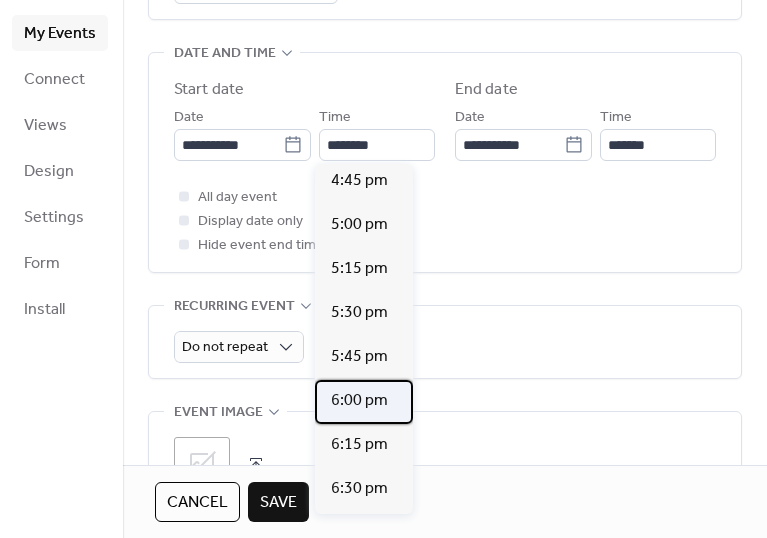 click on "6:00 pm" at bounding box center [359, 401] 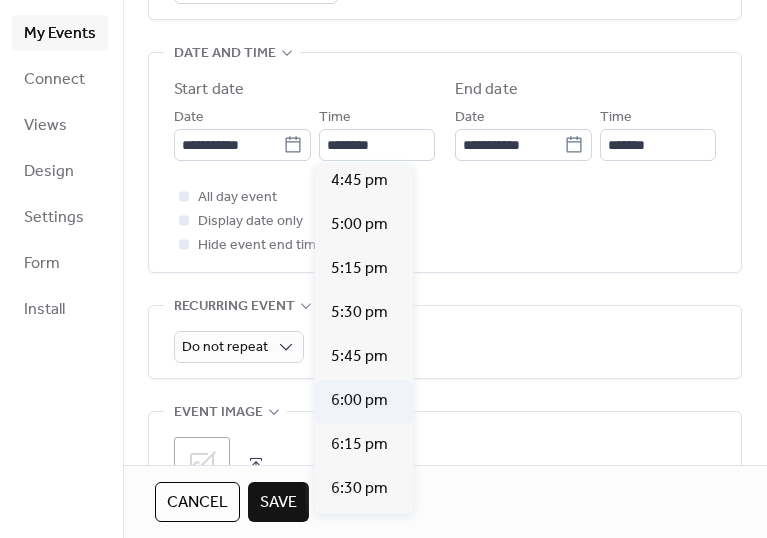 type on "*******" 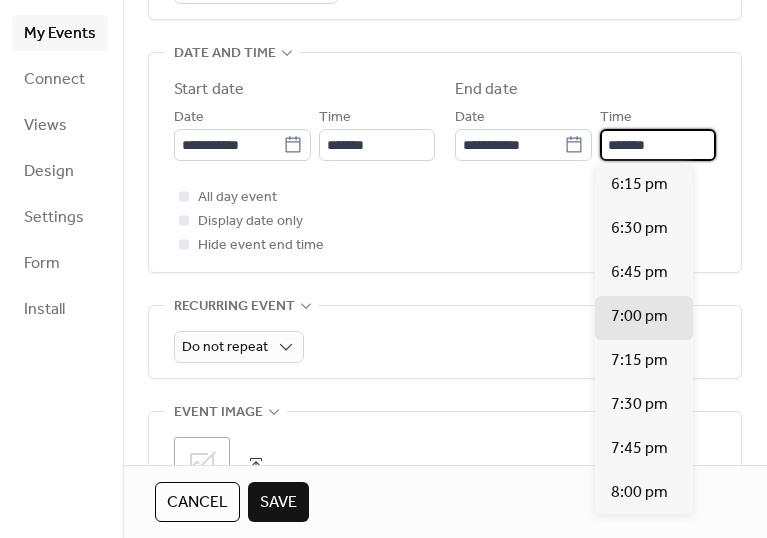 click on "*******" at bounding box center (658, 145) 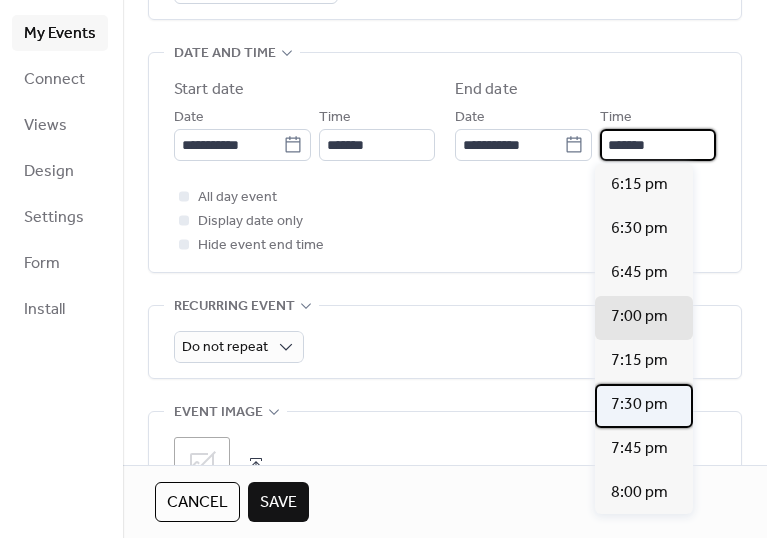 click on "7:30 pm" at bounding box center [639, 405] 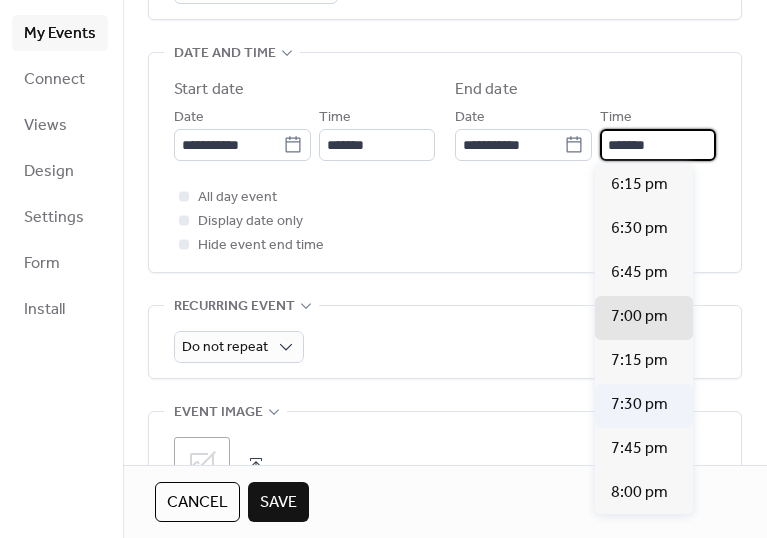 type on "*******" 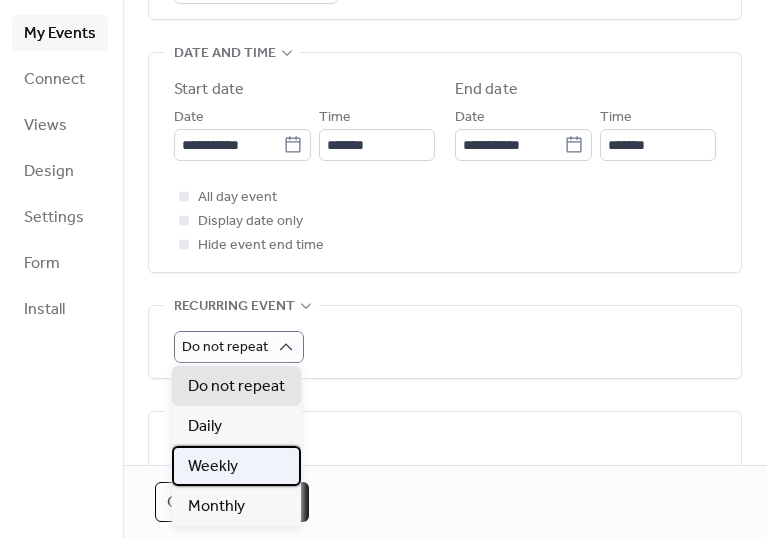 click on "Weekly" at bounding box center [236, 466] 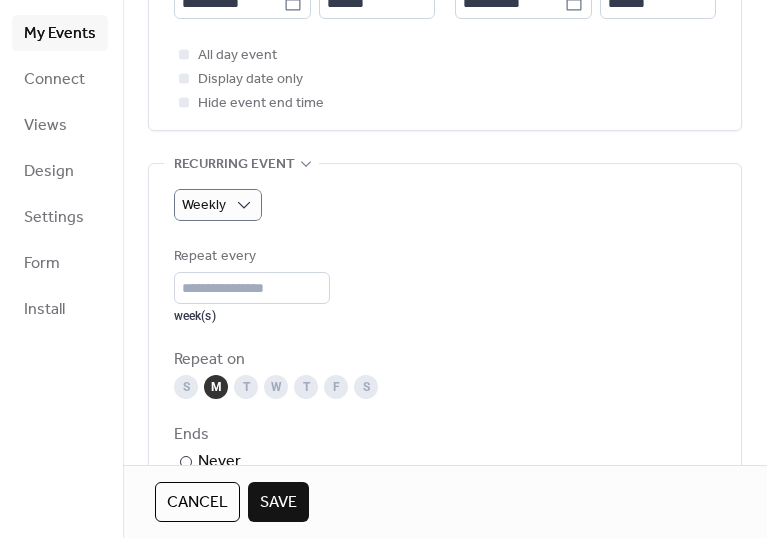scroll, scrollTop: 774, scrollLeft: 0, axis: vertical 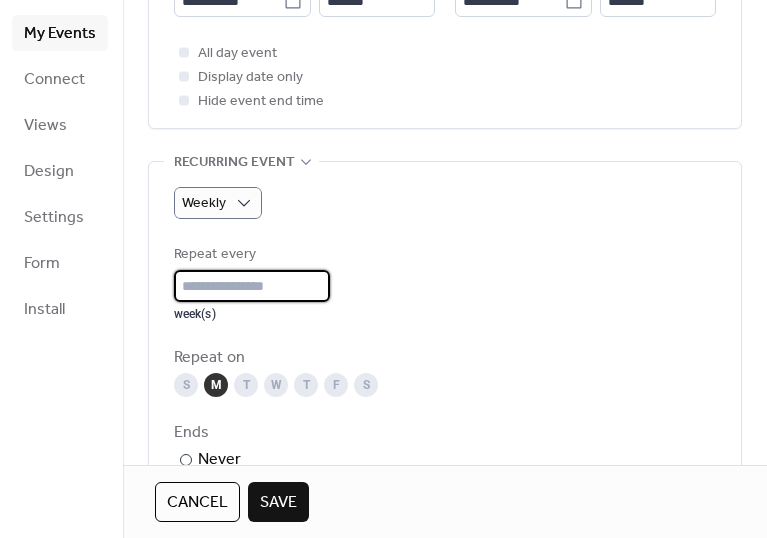 click on "*" at bounding box center (252, 286) 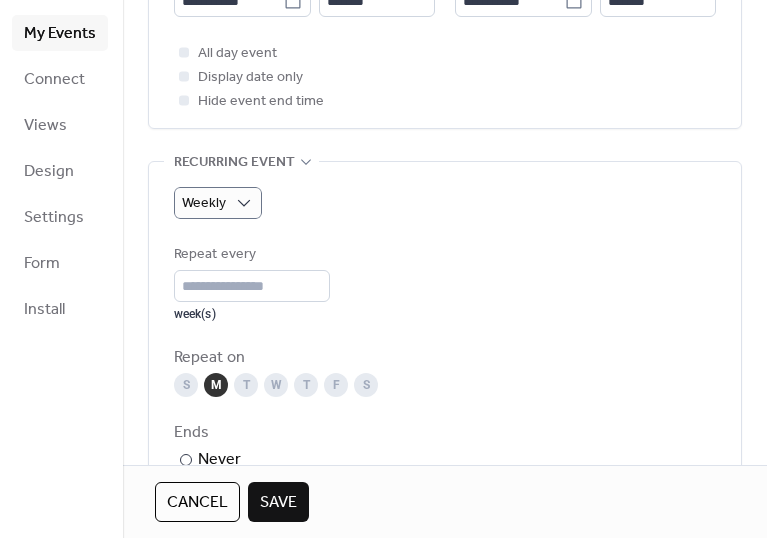 click on "Repeat every * week(s)" at bounding box center [445, 282] 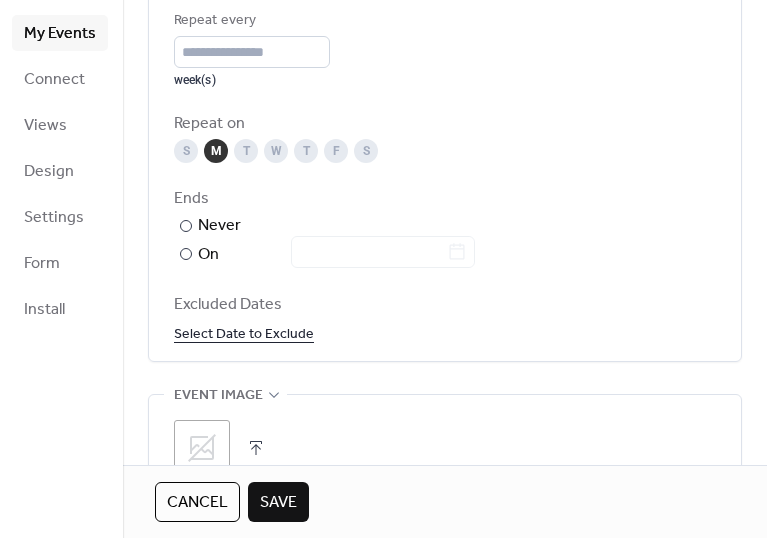 scroll, scrollTop: 1014, scrollLeft: 0, axis: vertical 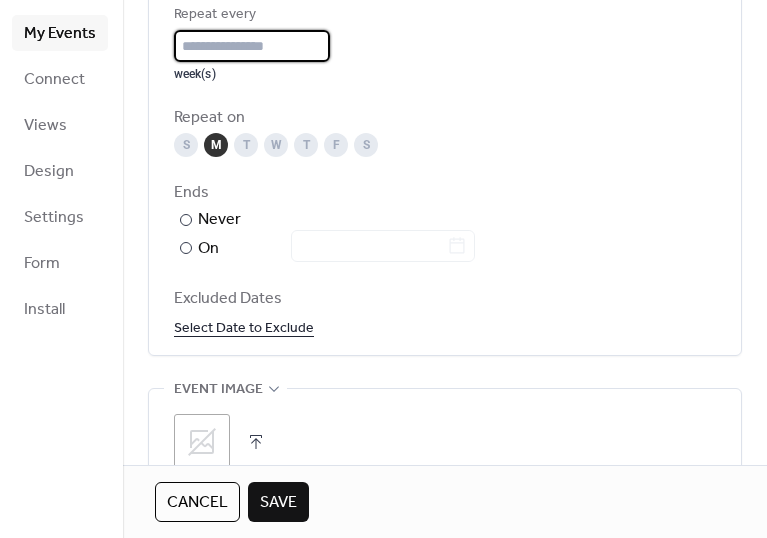 click on "*" at bounding box center [252, 46] 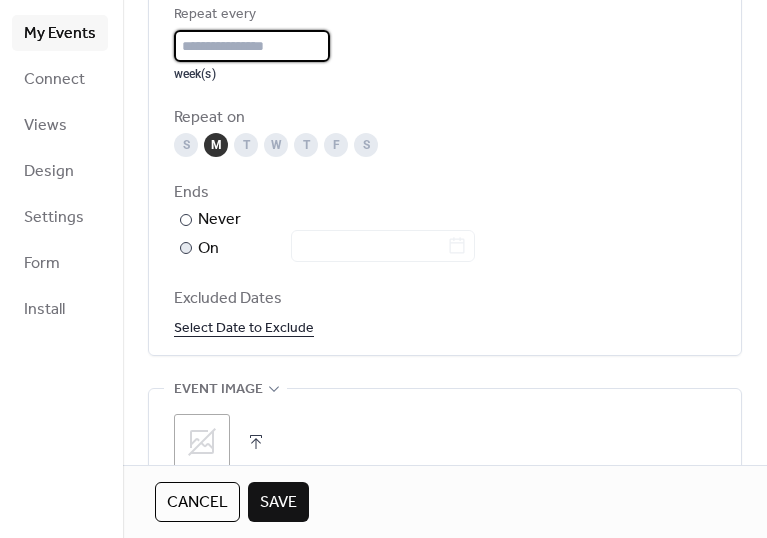 type on "*" 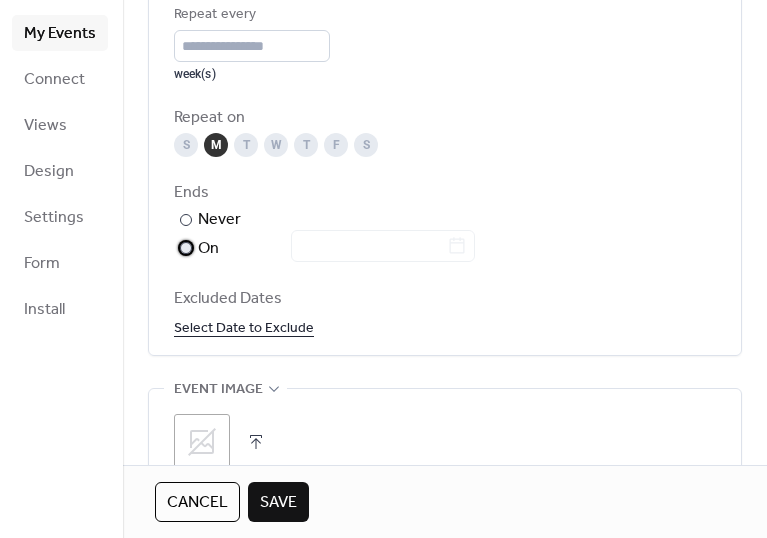 click at bounding box center (186, 248) 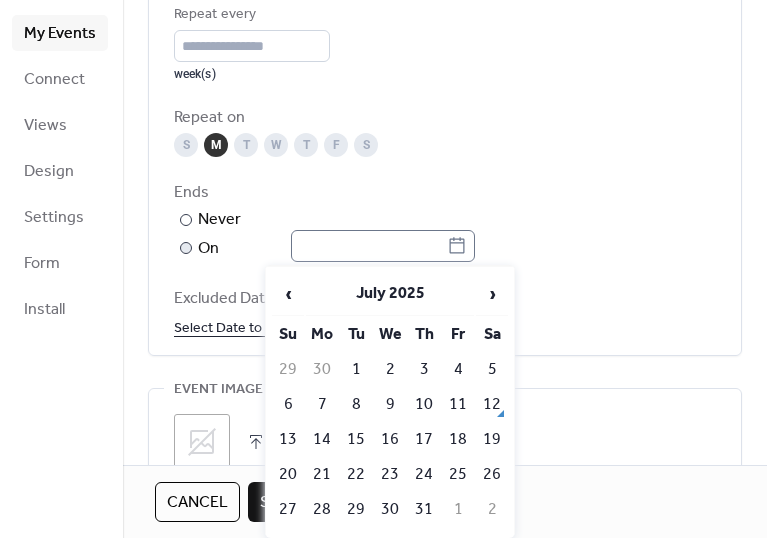 click 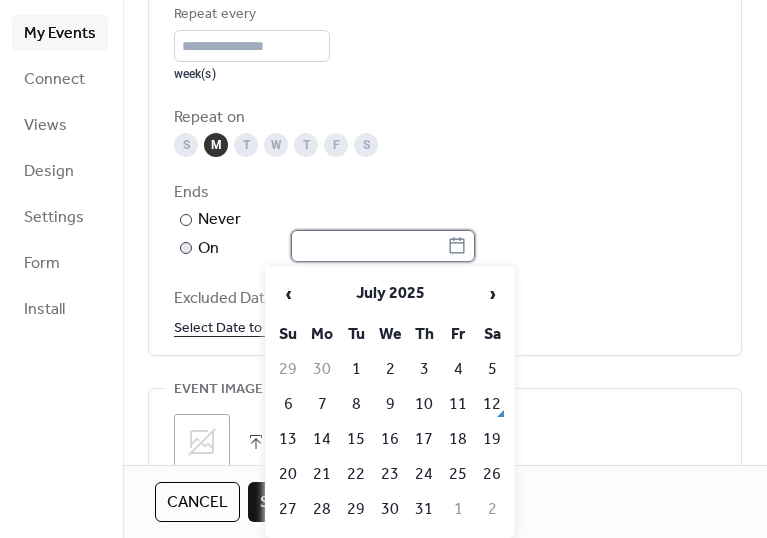 click at bounding box center [369, 246] 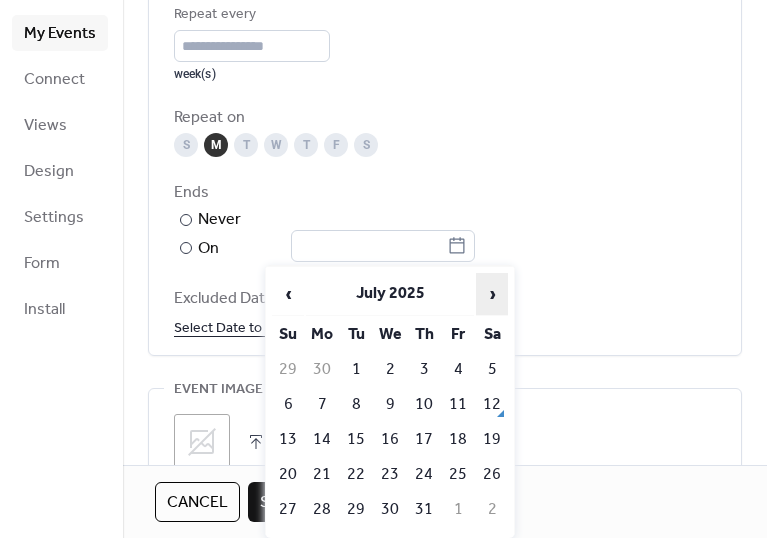 click on "›" at bounding box center (492, 294) 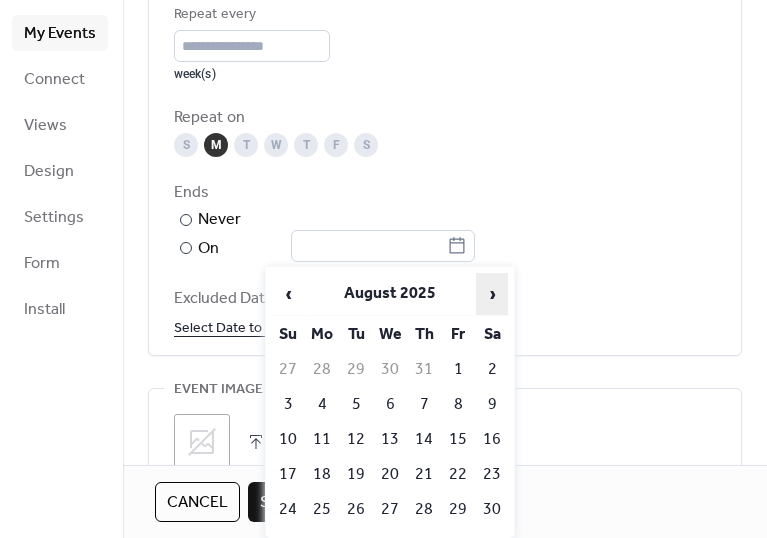 click on "›" at bounding box center [492, 294] 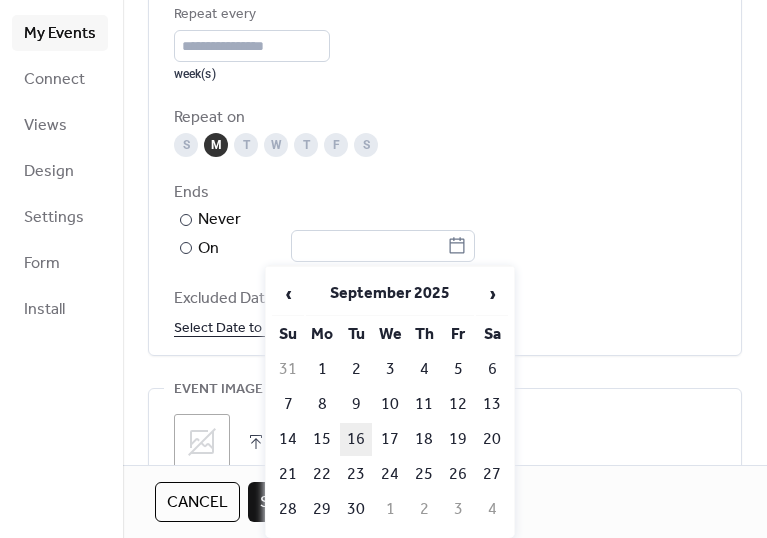 click on "16" at bounding box center (356, 439) 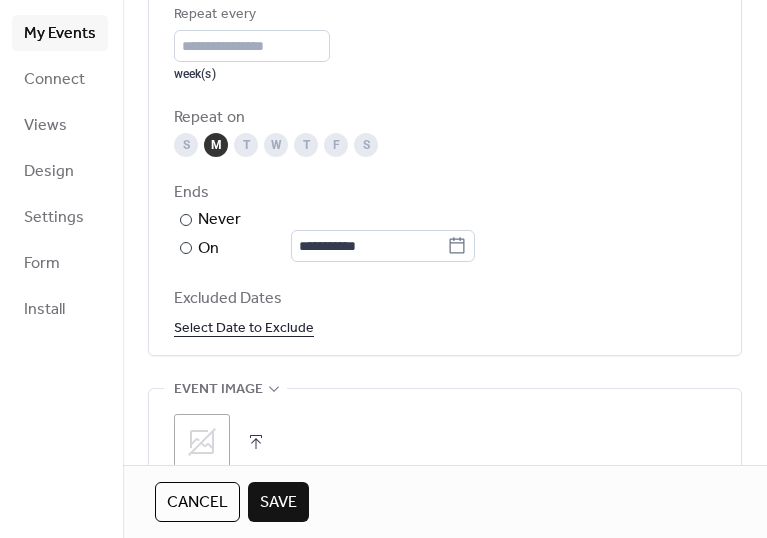 type on "**********" 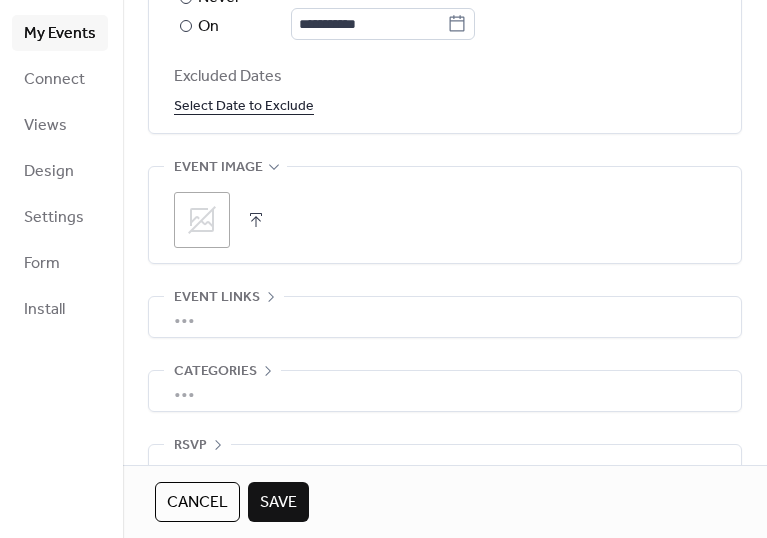 scroll, scrollTop: 1236, scrollLeft: 0, axis: vertical 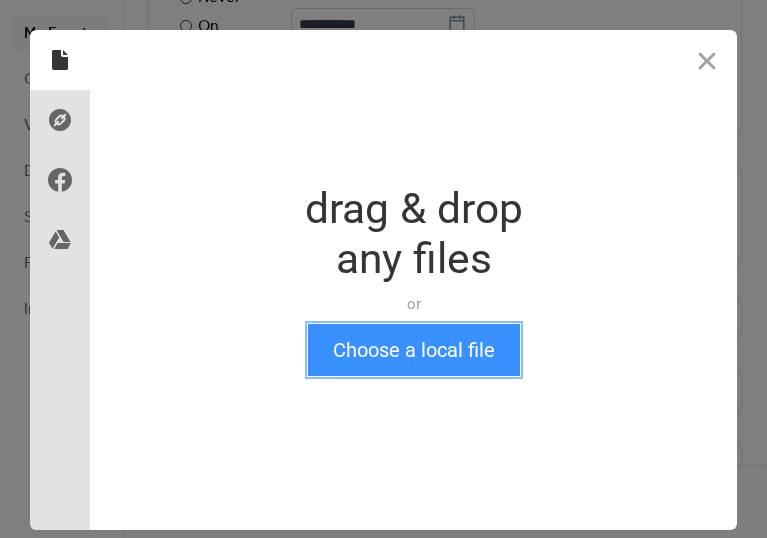 click on "Choose a local file" at bounding box center (414, 350) 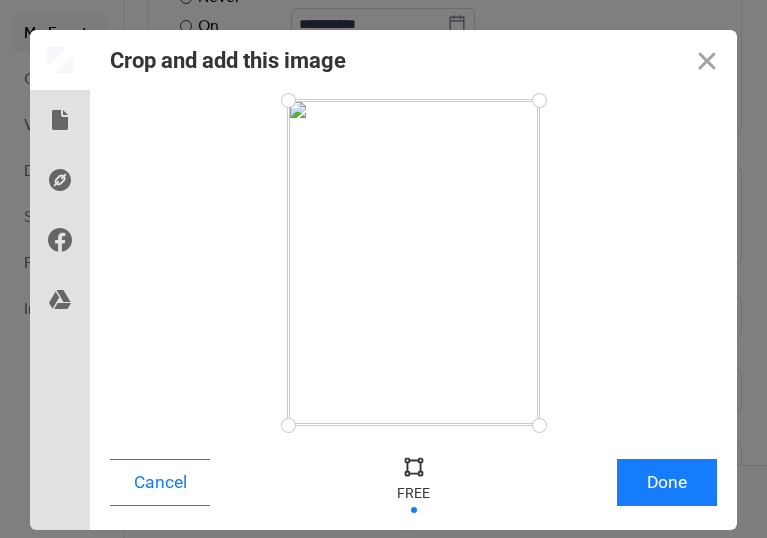 scroll, scrollTop: 21, scrollLeft: 0, axis: vertical 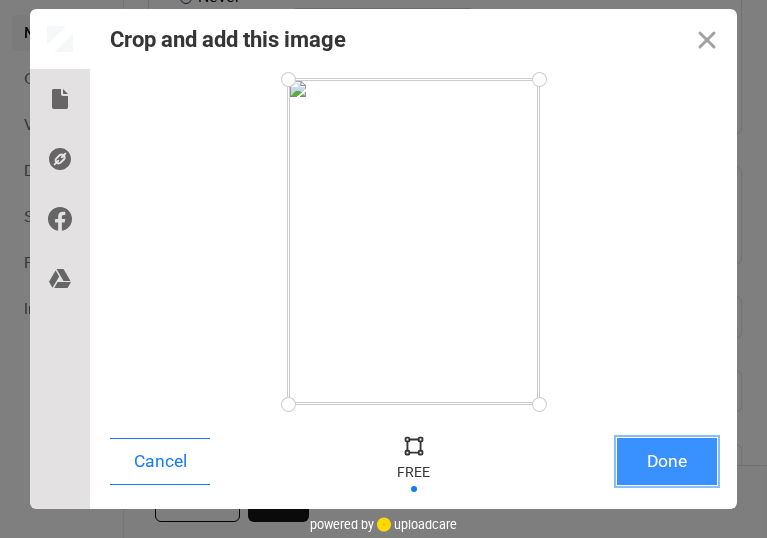 click on "Done" at bounding box center (667, 461) 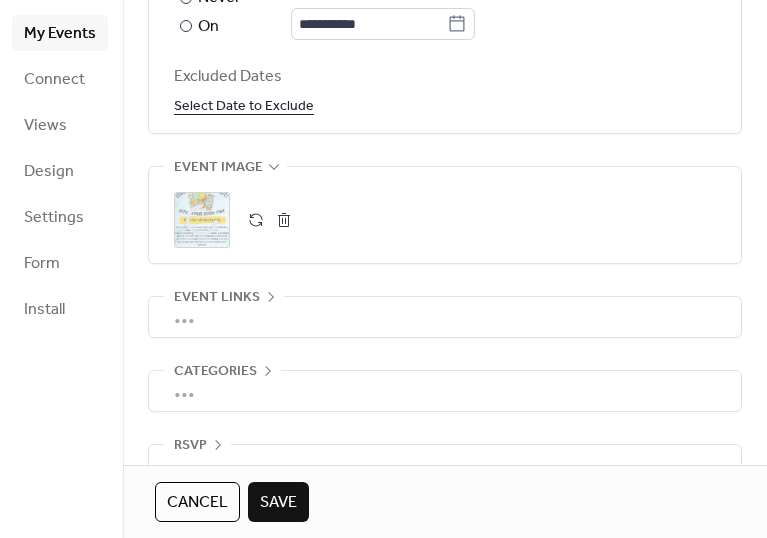 click on "•••" at bounding box center (445, 317) 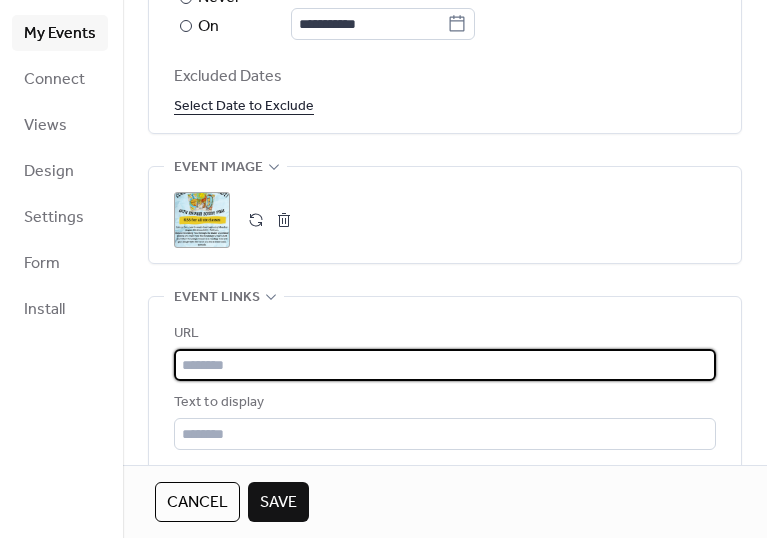 paste on "**********" 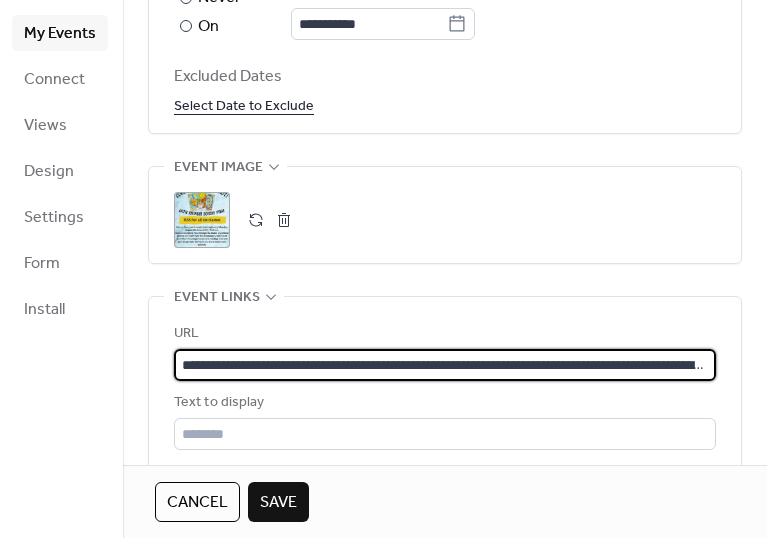 scroll, scrollTop: 0, scrollLeft: 232, axis: horizontal 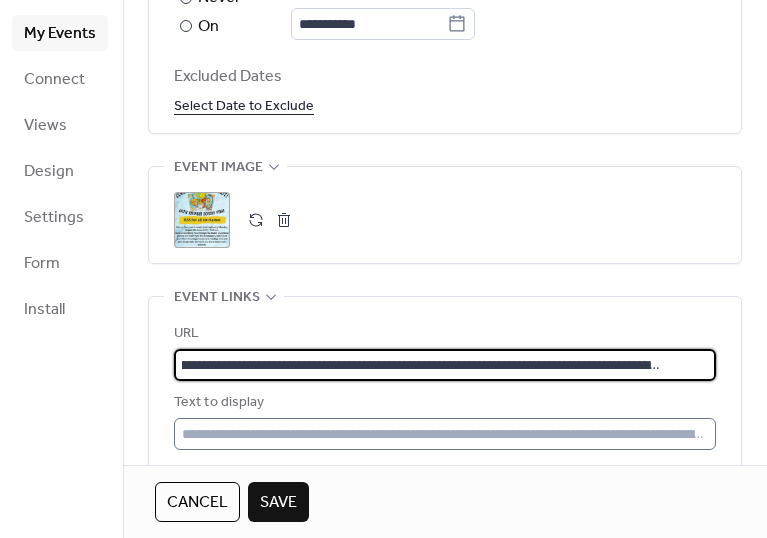 type on "**********" 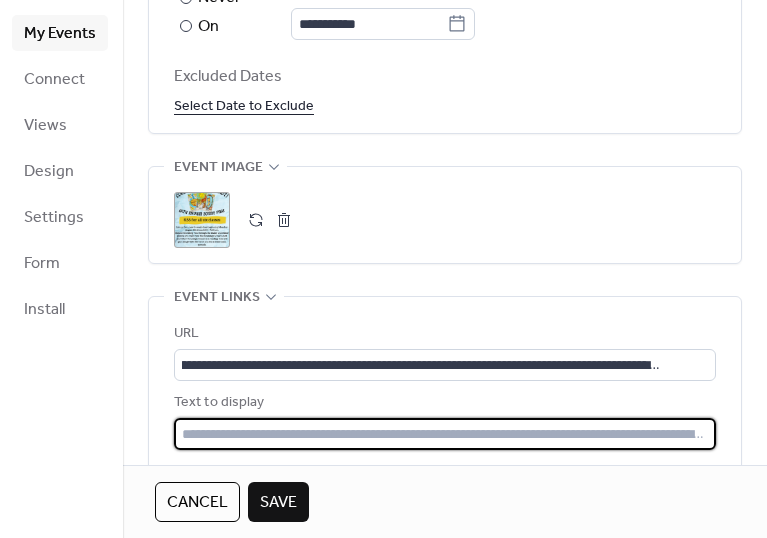 scroll, scrollTop: 0, scrollLeft: 0, axis: both 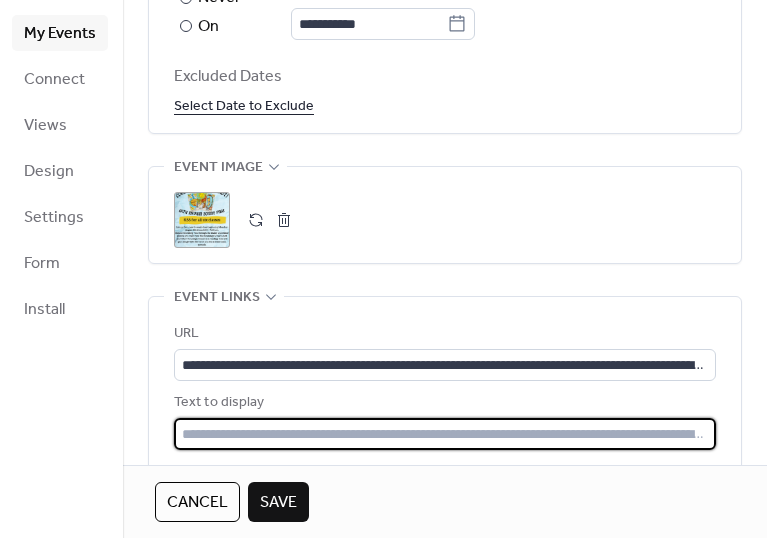 click at bounding box center [445, 434] 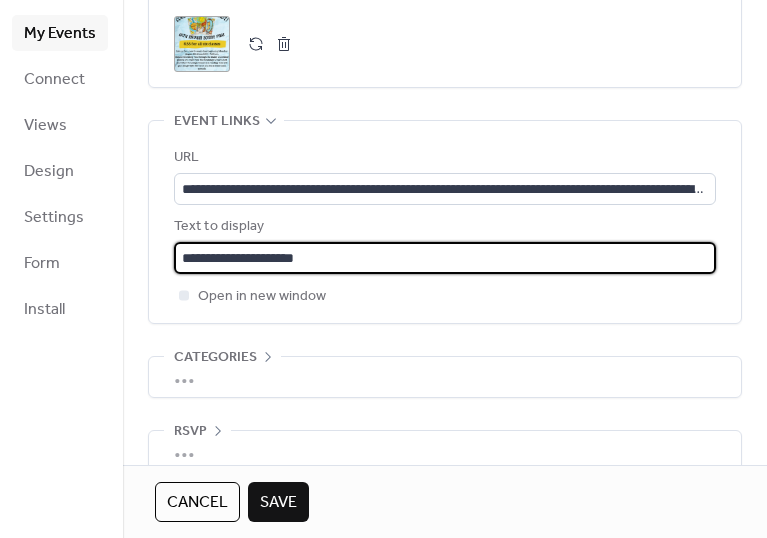 scroll, scrollTop: 1439, scrollLeft: 0, axis: vertical 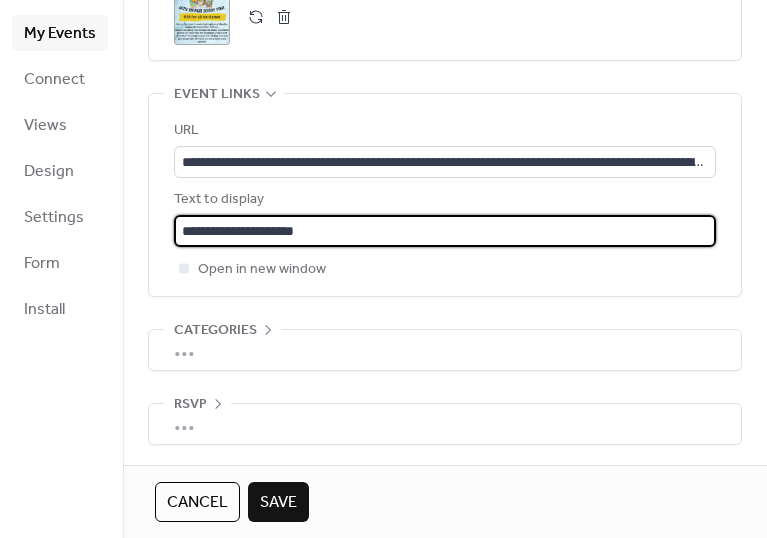 type on "**********" 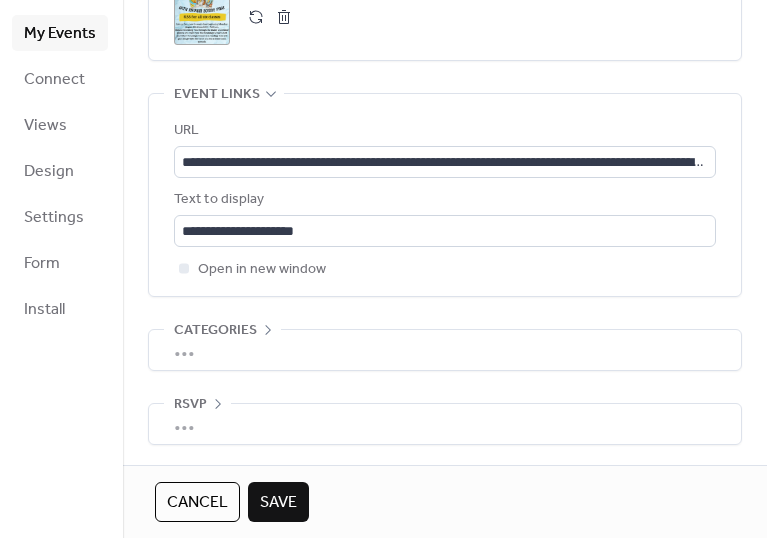 click on "Save" at bounding box center [278, 503] 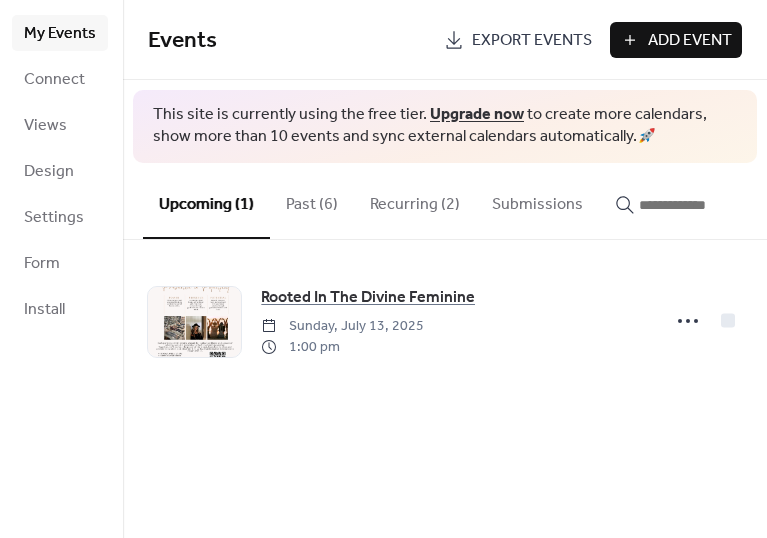 click on "Recurring  (2)" at bounding box center (415, 200) 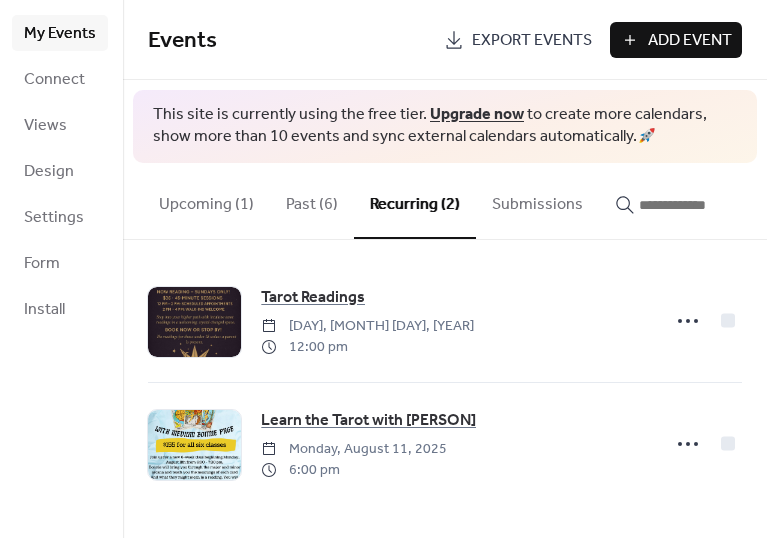 click on "Upcoming  (1)" at bounding box center (206, 200) 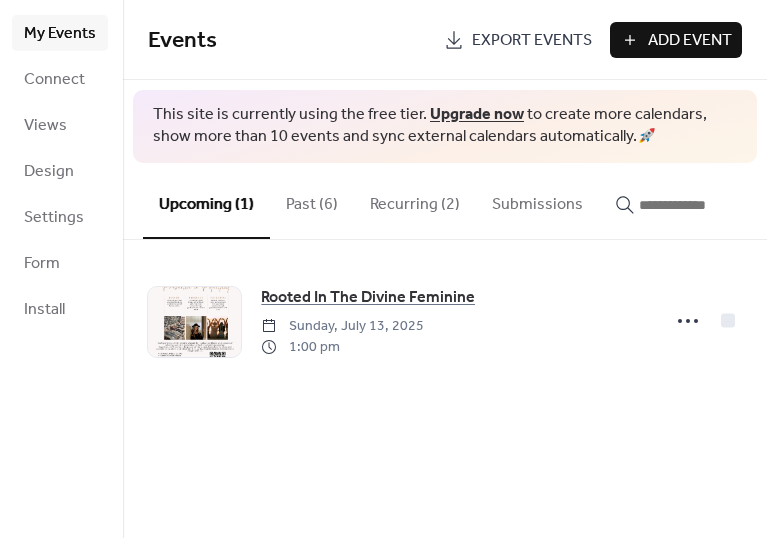 click on "Add Event" at bounding box center [690, 41] 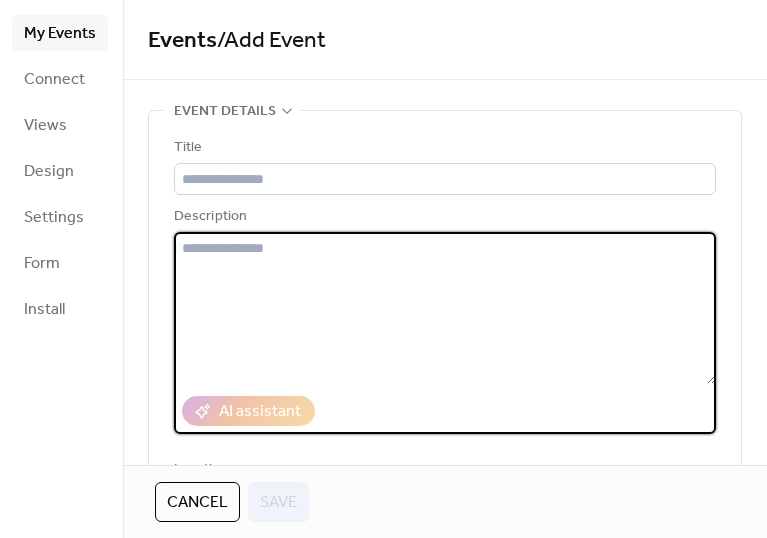 click at bounding box center (445, 308) 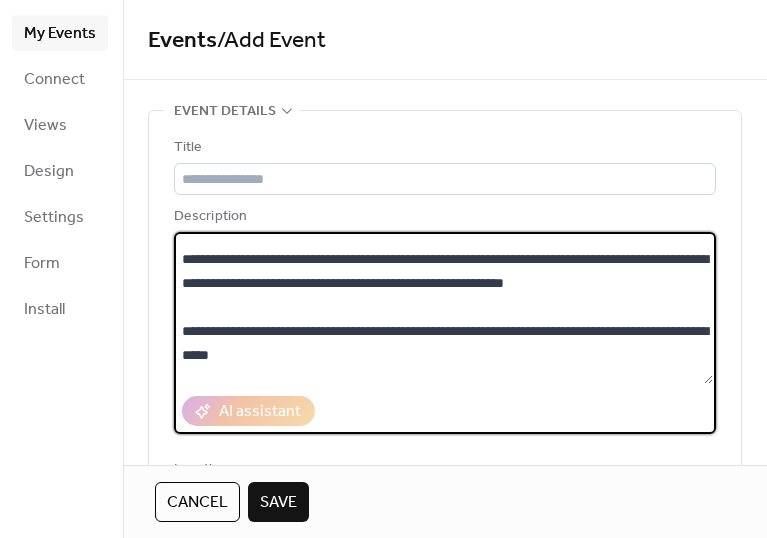 scroll, scrollTop: 0, scrollLeft: 0, axis: both 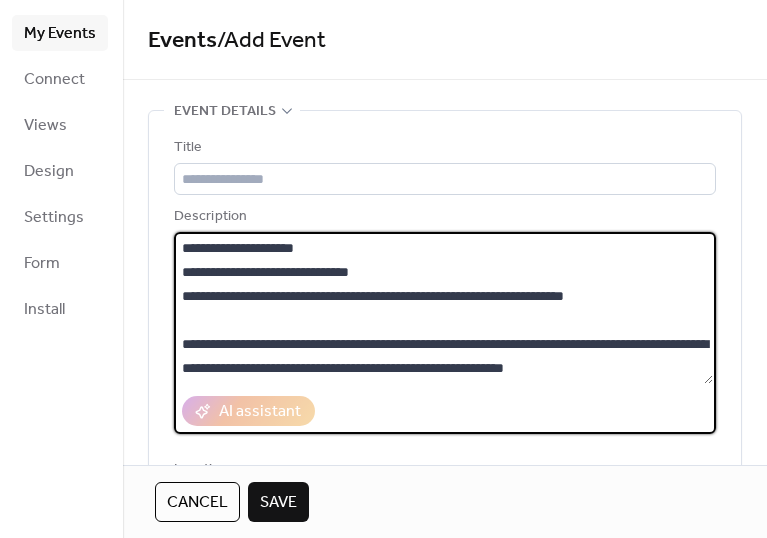 type on "**********" 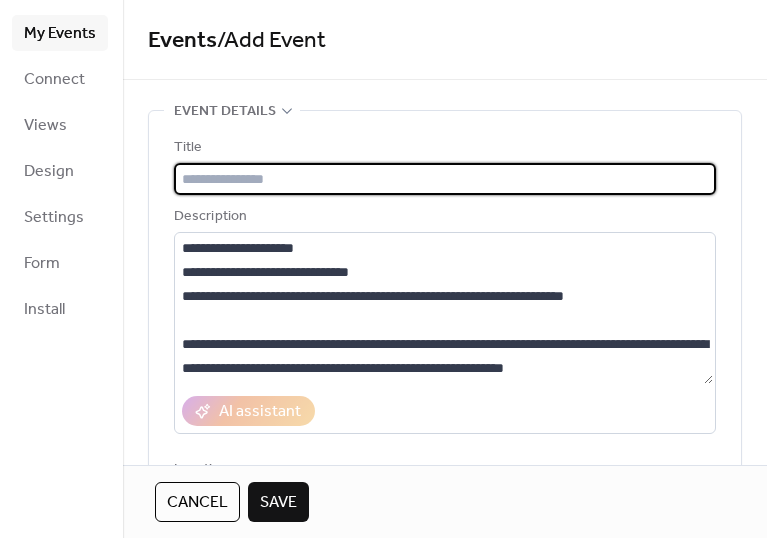 click at bounding box center [445, 179] 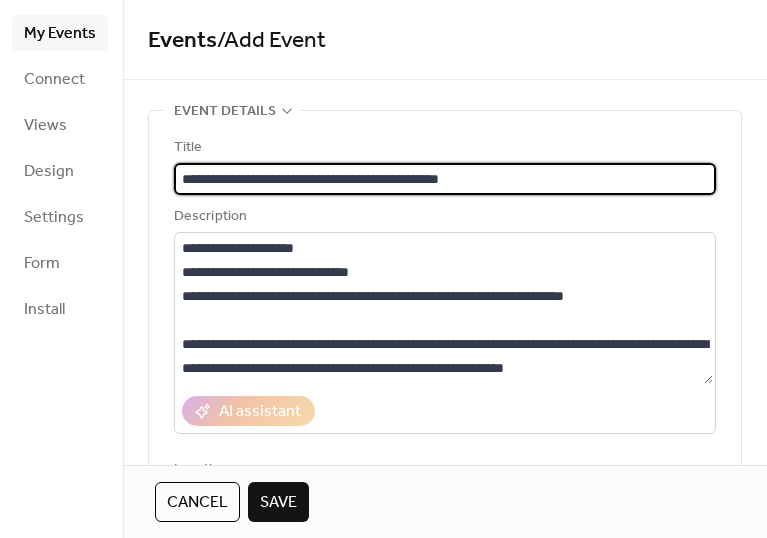 type on "**********" 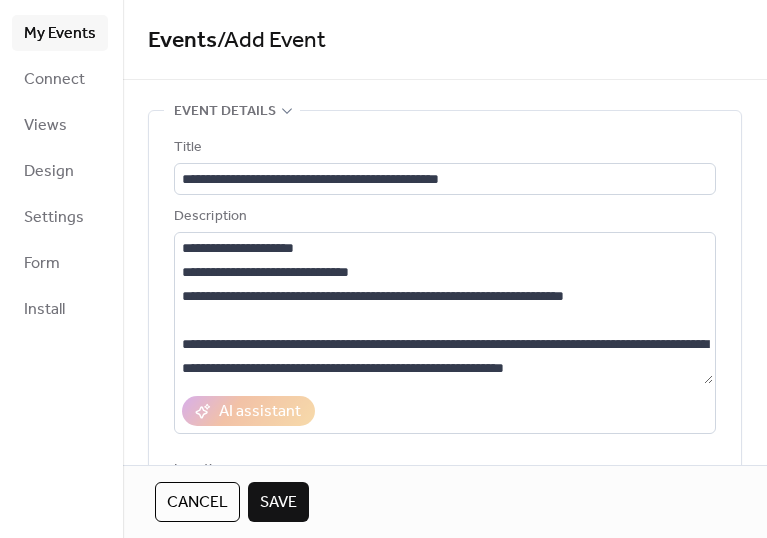 click on "**********" at bounding box center (445, 232) 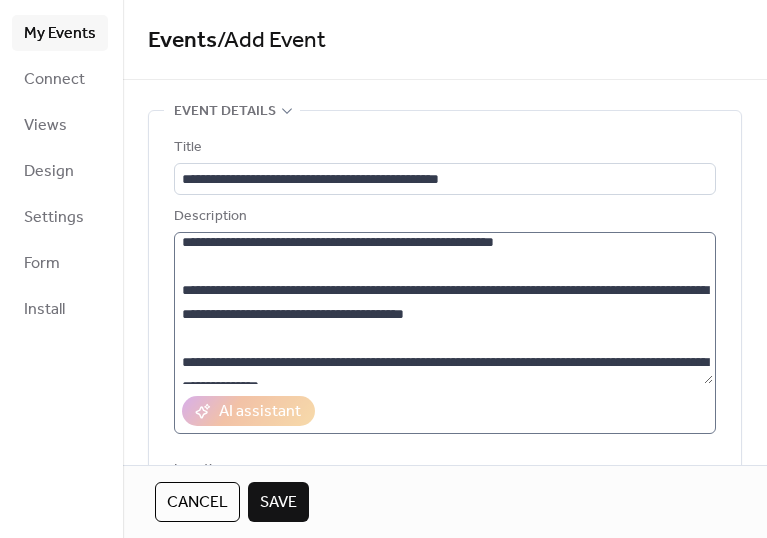 scroll, scrollTop: 456, scrollLeft: 0, axis: vertical 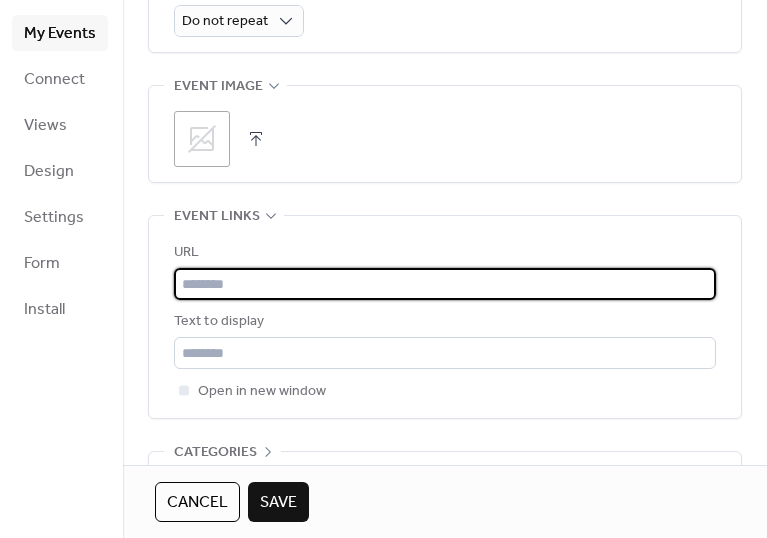click at bounding box center (445, 284) 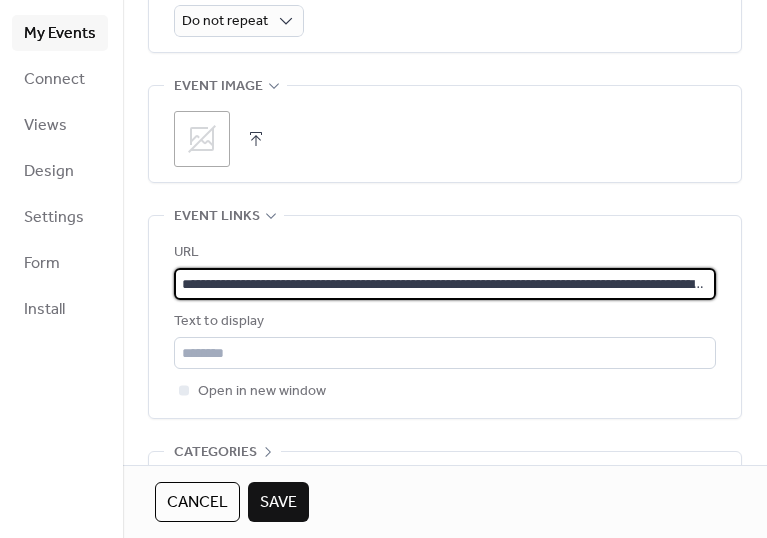 scroll, scrollTop: 0, scrollLeft: 324, axis: horizontal 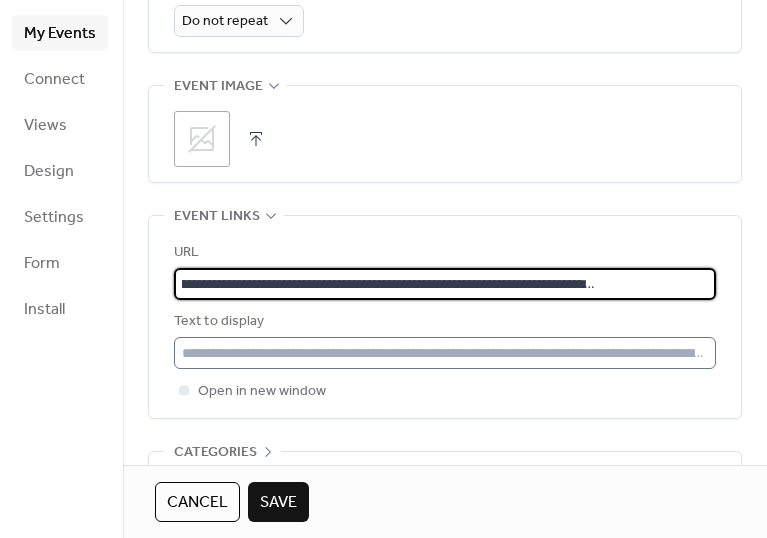 type on "**********" 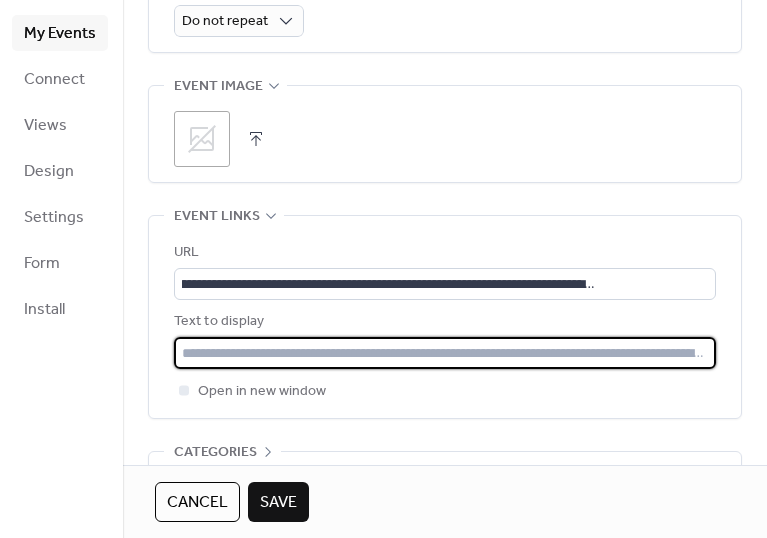 scroll, scrollTop: 0, scrollLeft: 0, axis: both 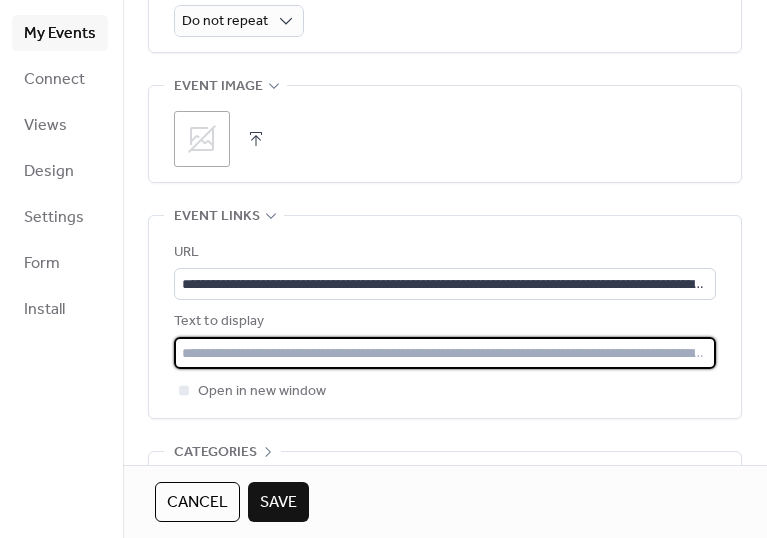 click at bounding box center (445, 353) 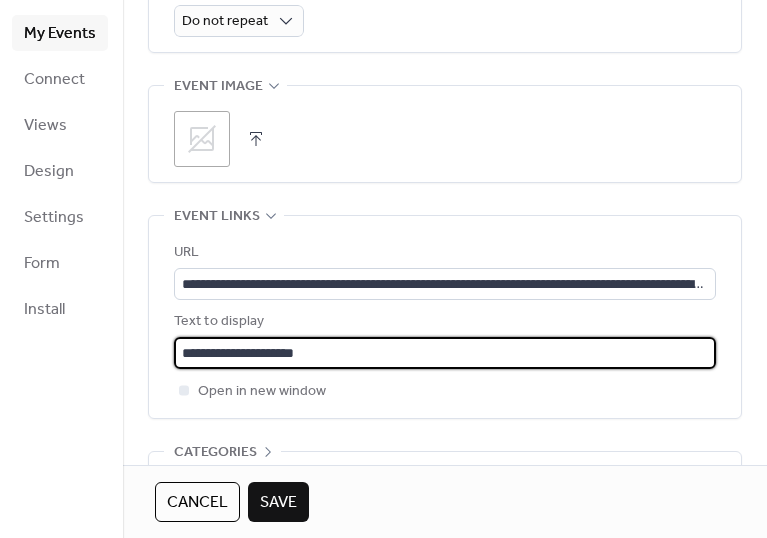 click at bounding box center [256, 139] 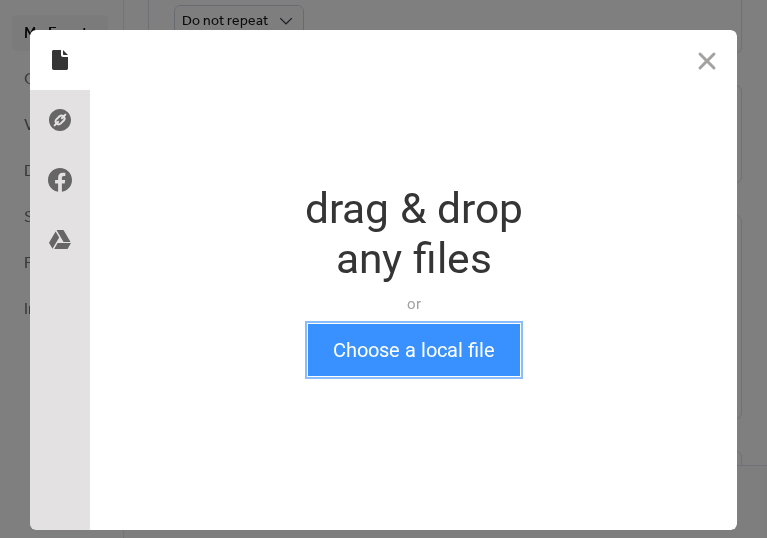 click on "Choose a local file" at bounding box center (414, 350) 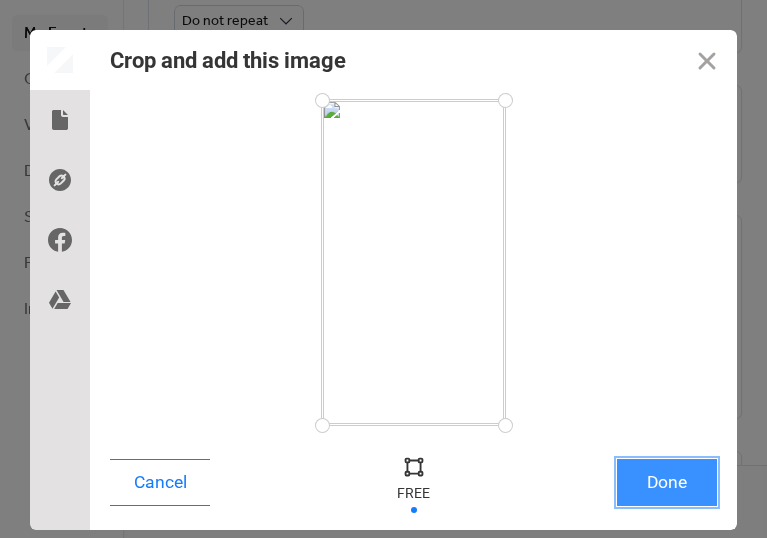 click on "Done" at bounding box center [667, 482] 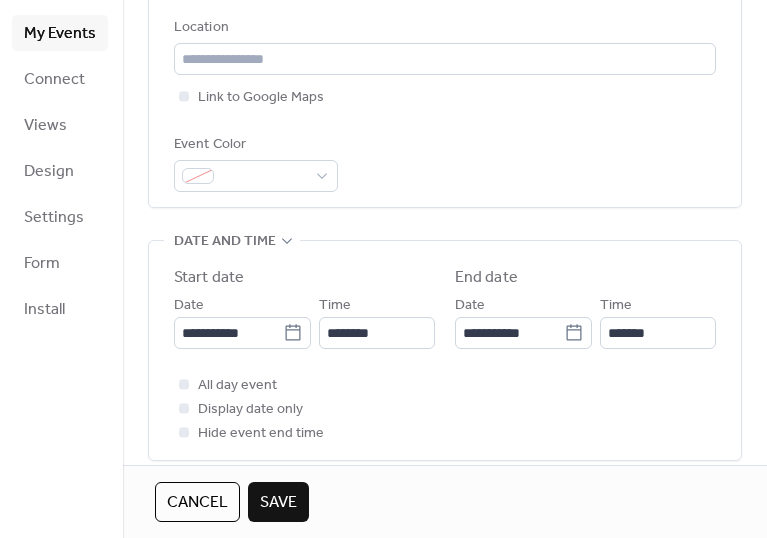scroll, scrollTop: 440, scrollLeft: 0, axis: vertical 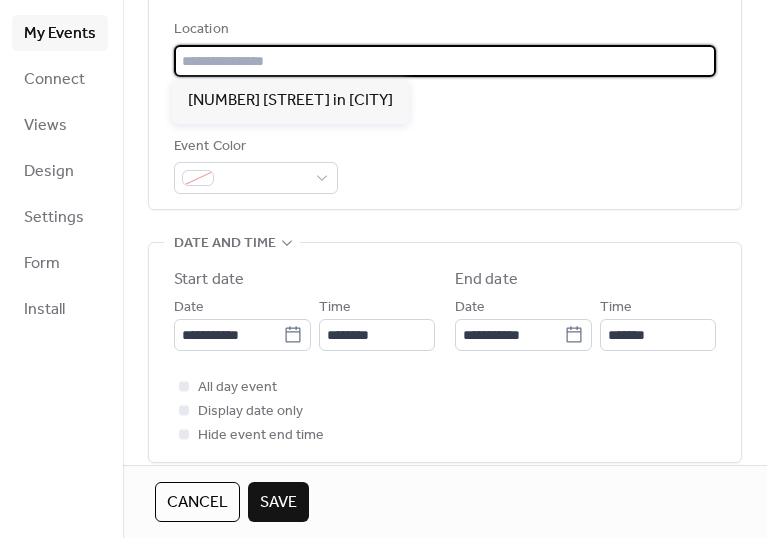 click at bounding box center [445, 61] 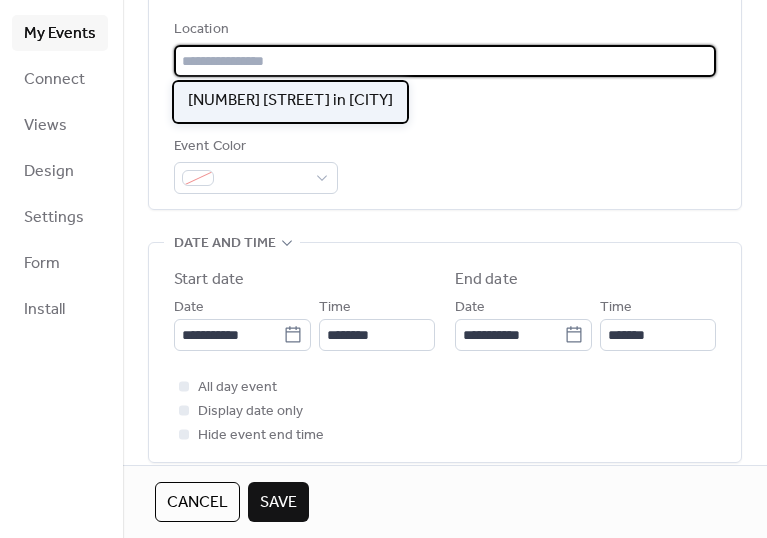 click on "[NUMBER] [STREET] in [CITY]" at bounding box center (290, 101) 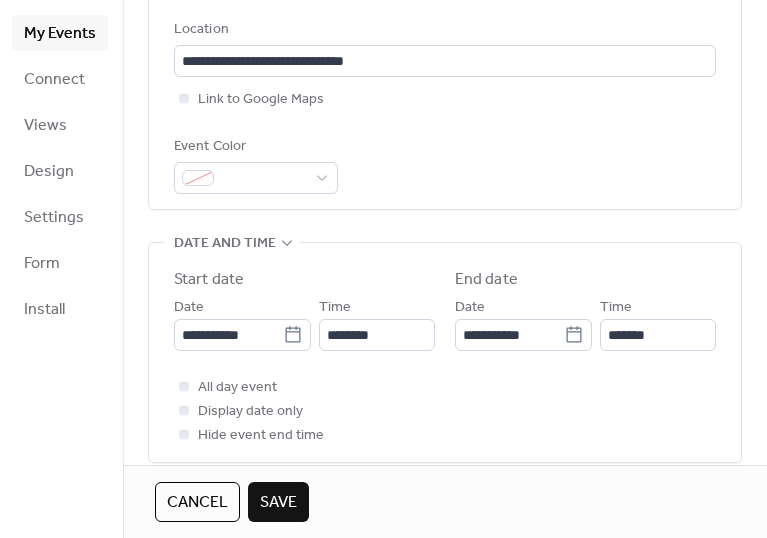 type on "**********" 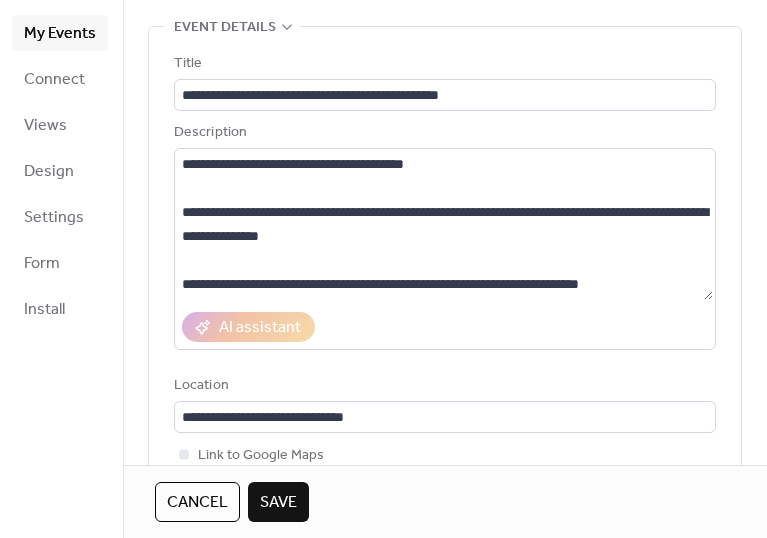 scroll, scrollTop: 83, scrollLeft: 0, axis: vertical 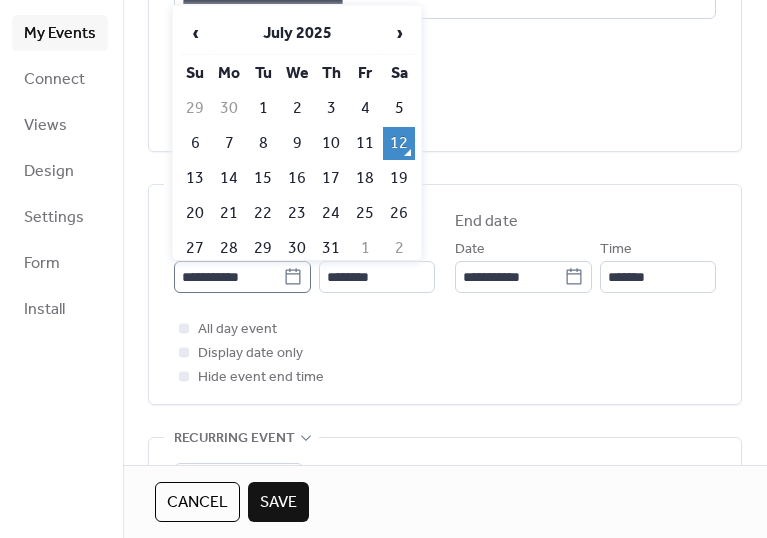 click 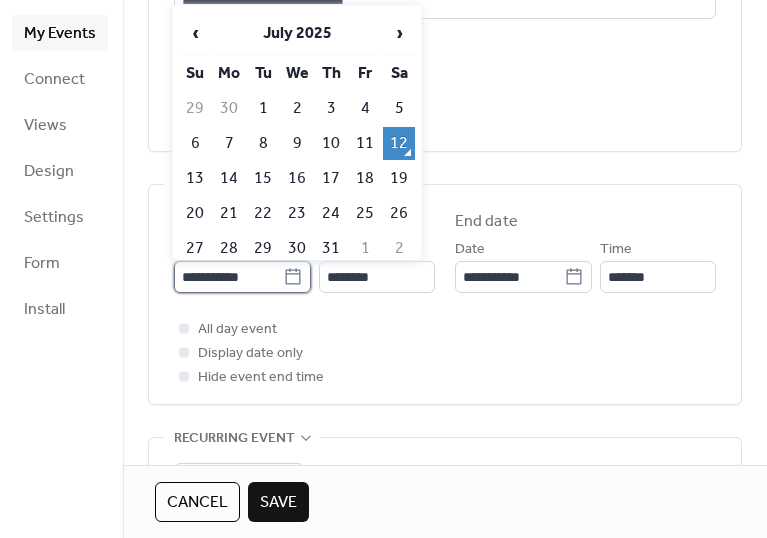 click on "**********" at bounding box center [228, 277] 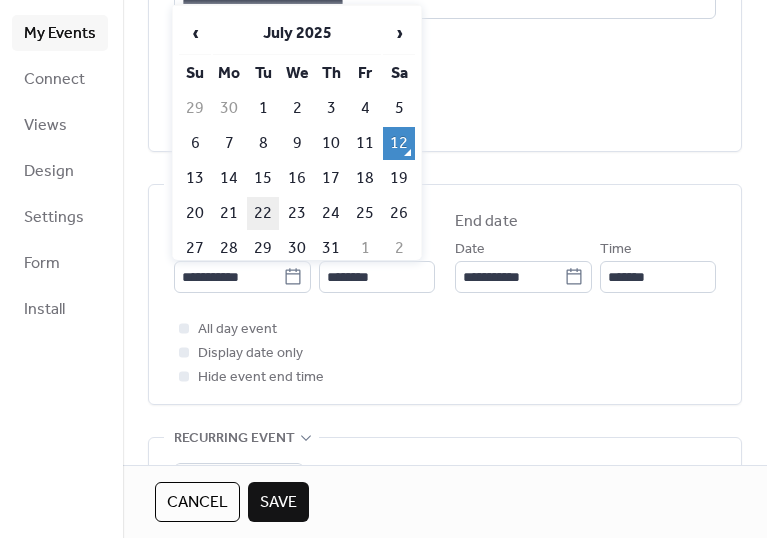 click on "22" at bounding box center (263, 213) 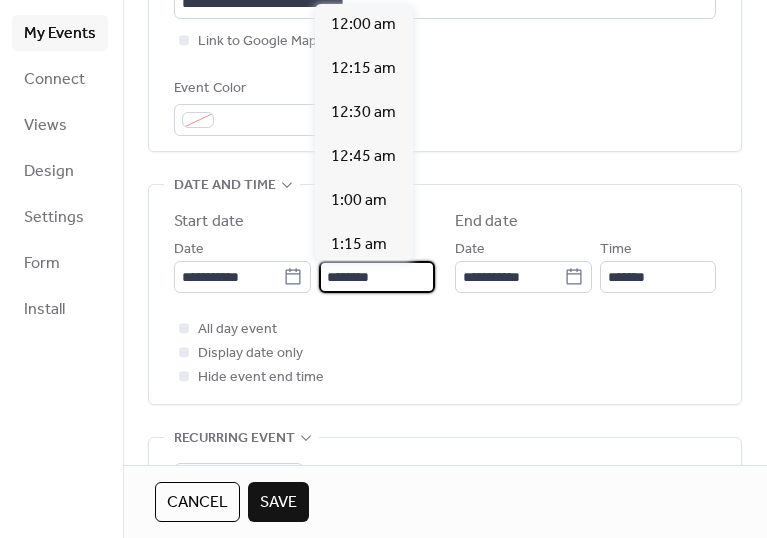click on "********" at bounding box center (377, 277) 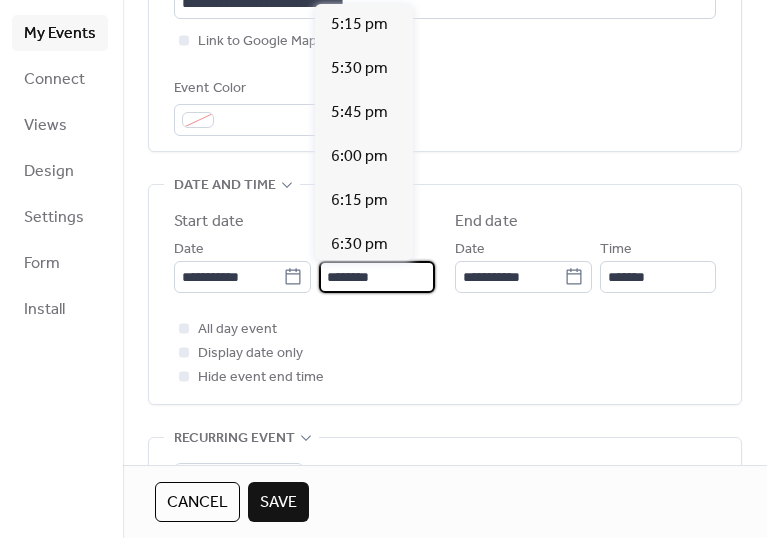 scroll, scrollTop: 3019, scrollLeft: 0, axis: vertical 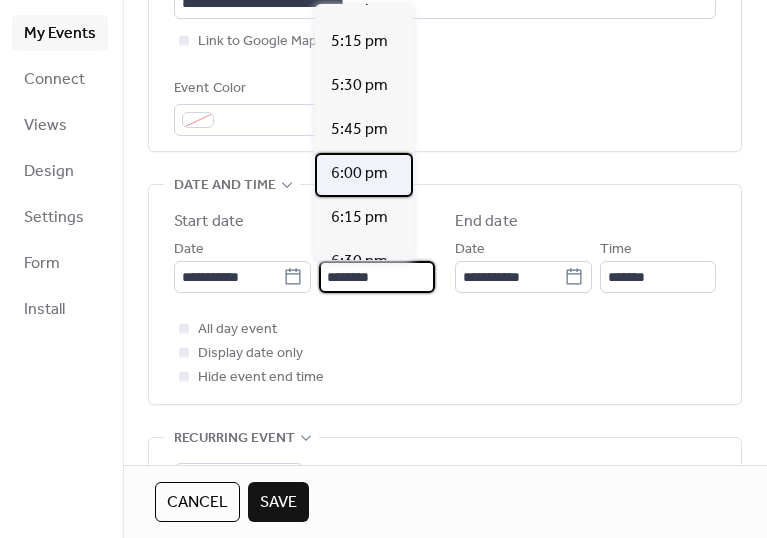 click on "6:00 pm" at bounding box center [359, 174] 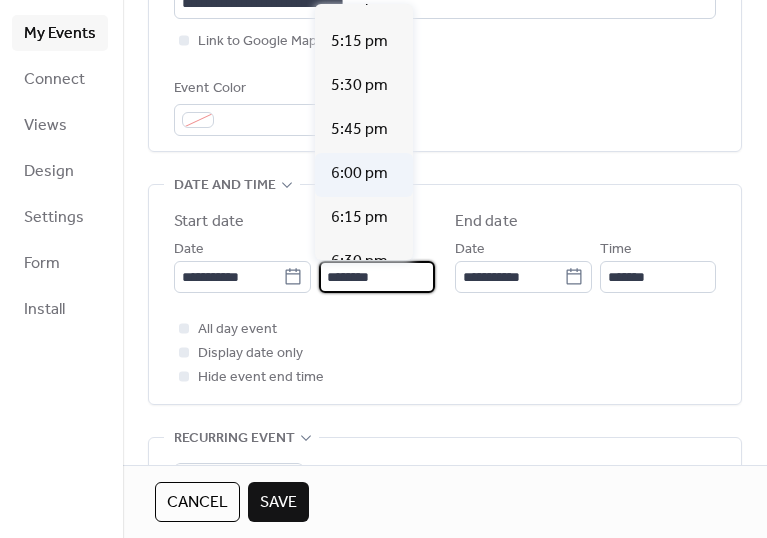 type on "*******" 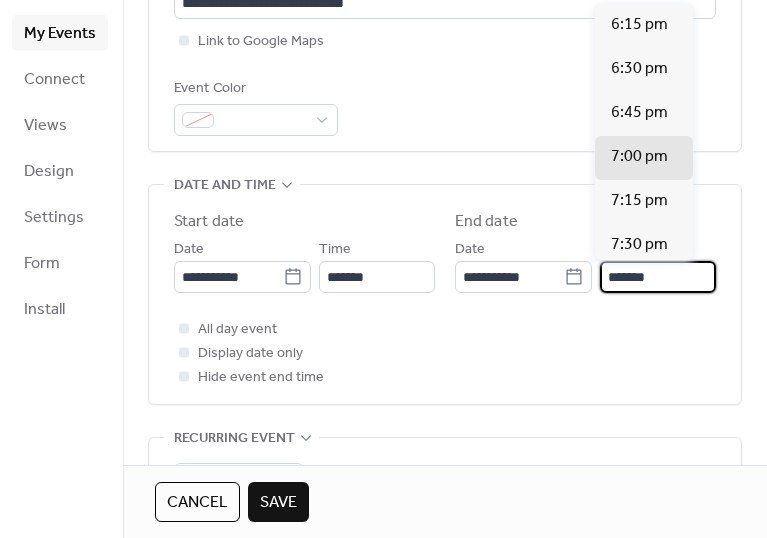 click on "*******" at bounding box center [658, 277] 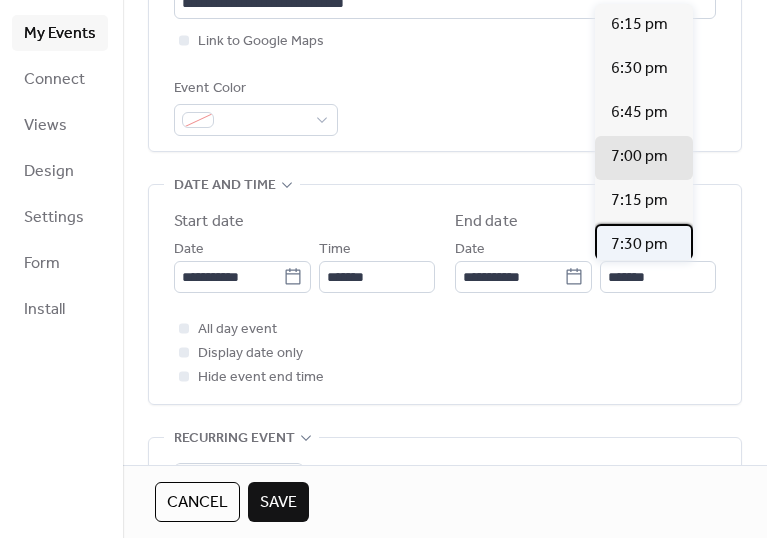 click on "7:30 pm" at bounding box center [639, 245] 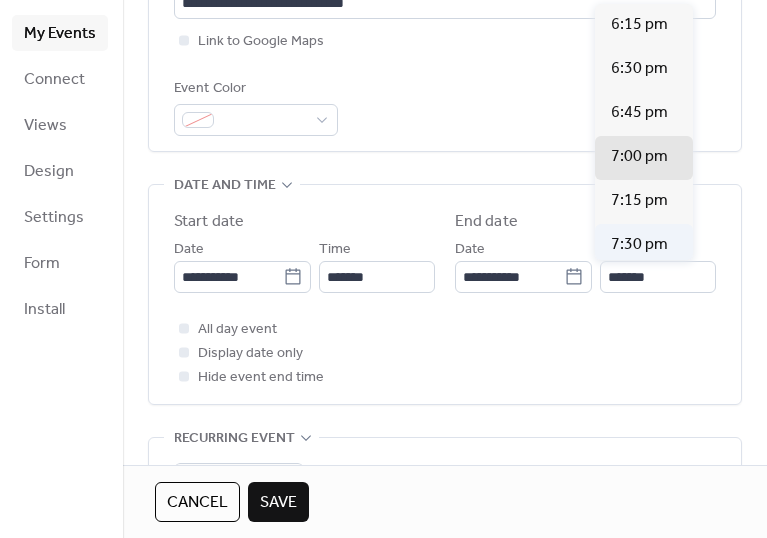 type on "*******" 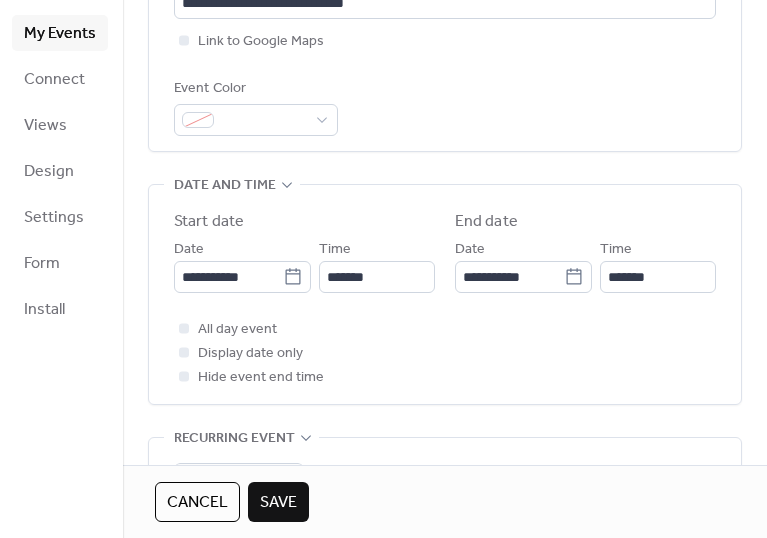 click on "All day event Display date only Hide event end time" at bounding box center (445, 353) 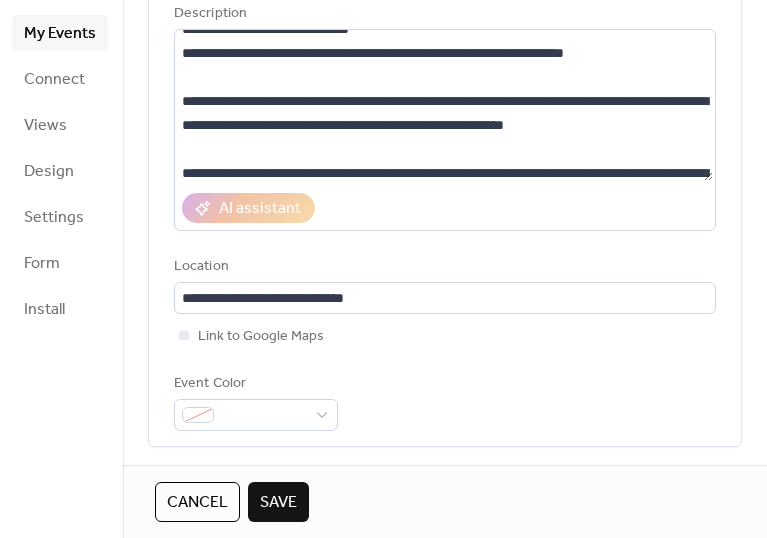 scroll, scrollTop: 200, scrollLeft: 0, axis: vertical 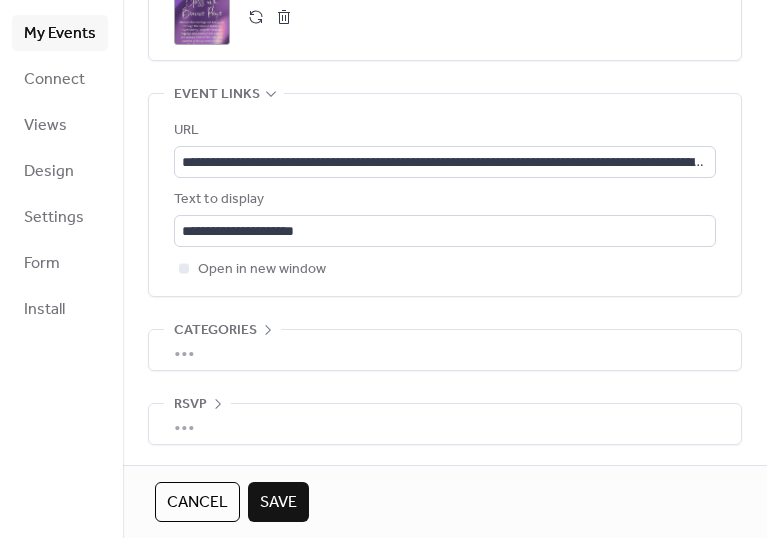 click on "Save" at bounding box center [278, 503] 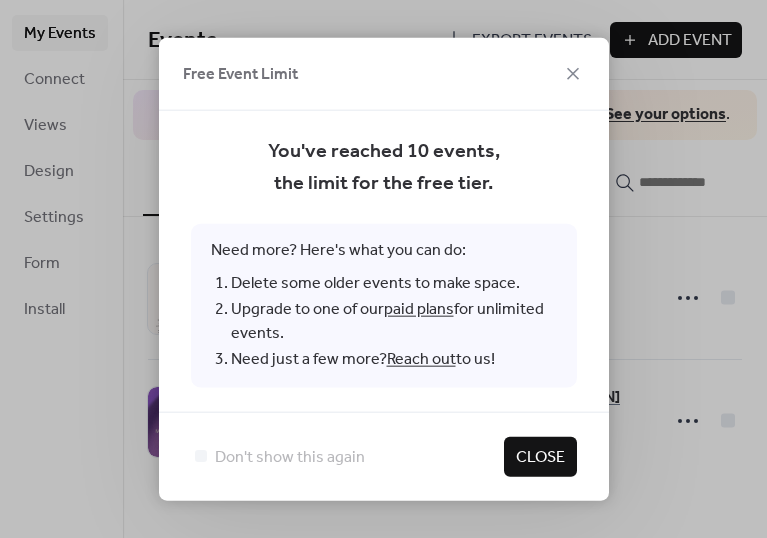 click on "Close" at bounding box center [540, 457] 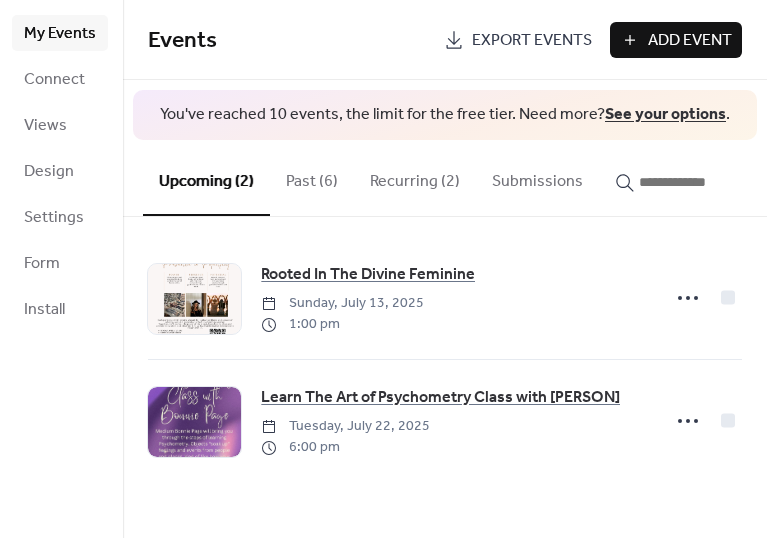 click on "Past  (6)" at bounding box center (312, 177) 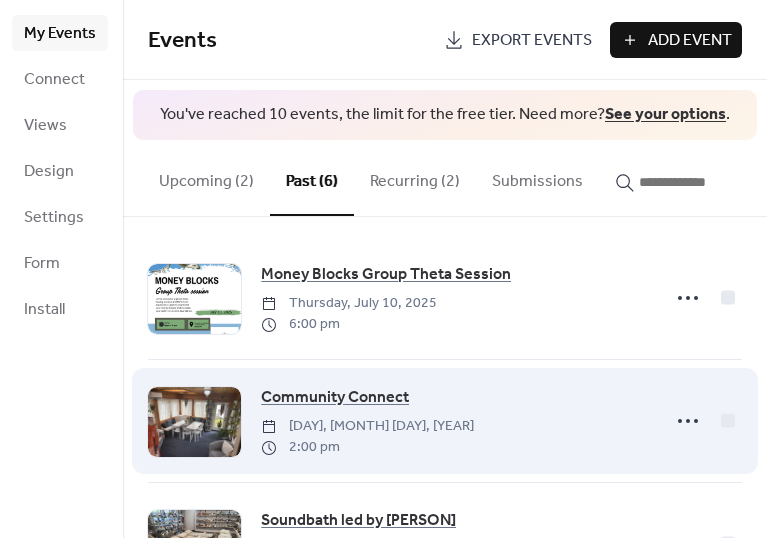 scroll, scrollTop: 456, scrollLeft: 0, axis: vertical 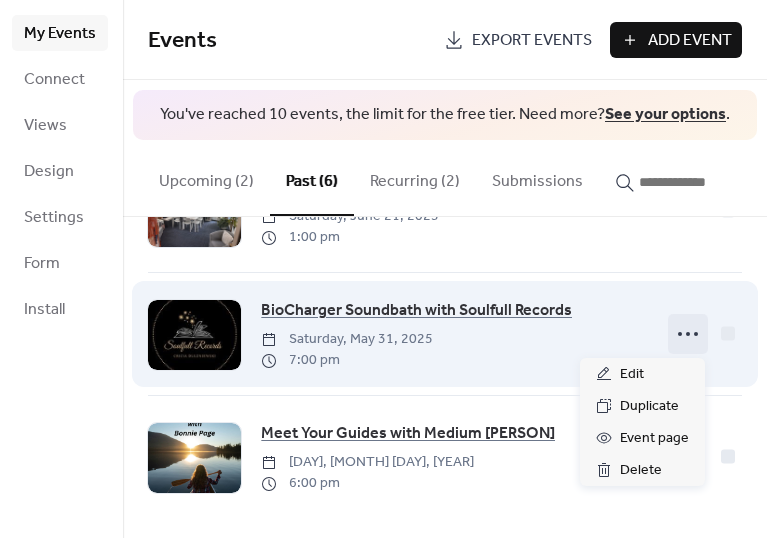 click 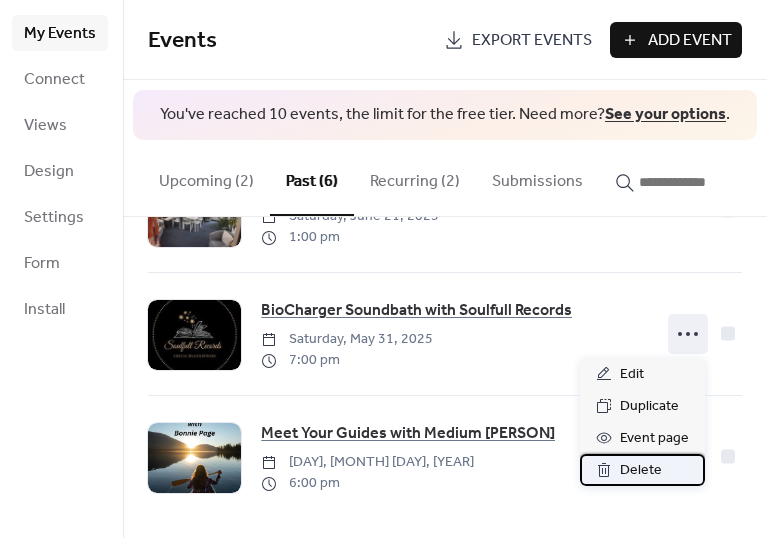 click on "Delete" at bounding box center [641, 471] 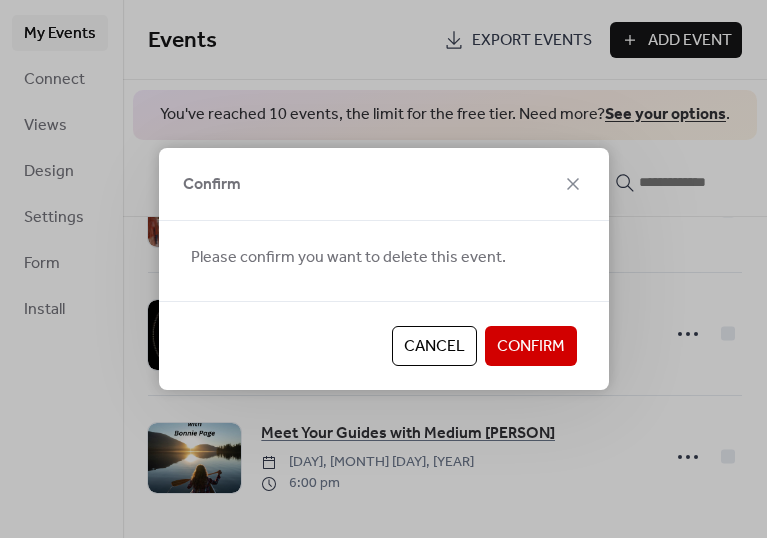 click on "Confirm" at bounding box center (531, 347) 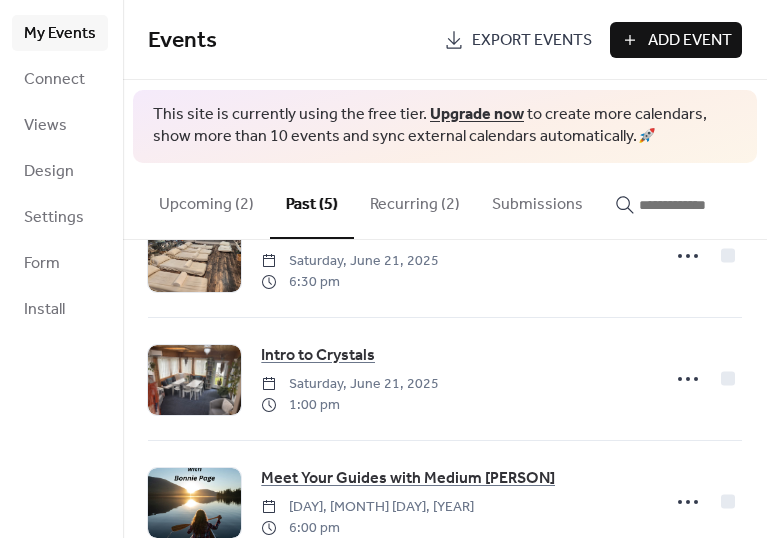 scroll, scrollTop: 356, scrollLeft: 0, axis: vertical 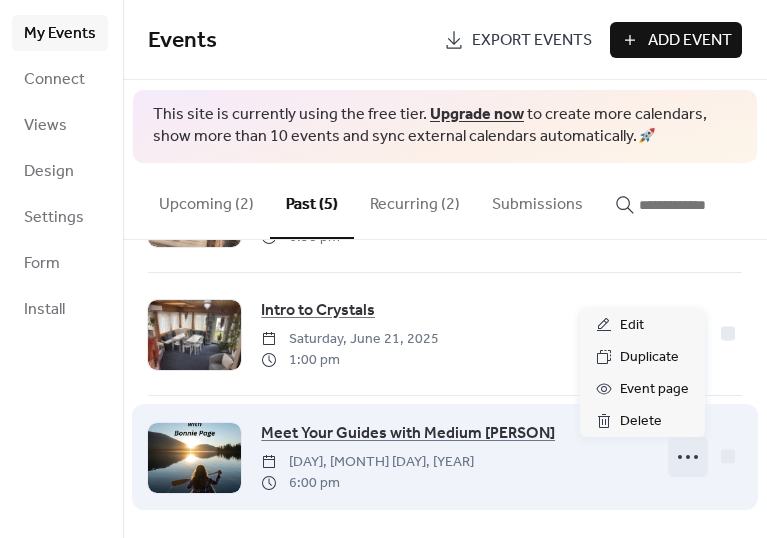 click 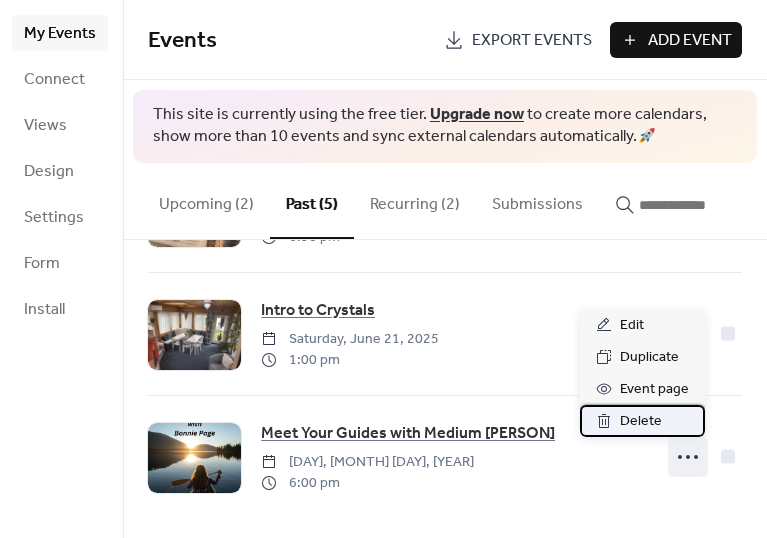 click on "Delete" at bounding box center [641, 422] 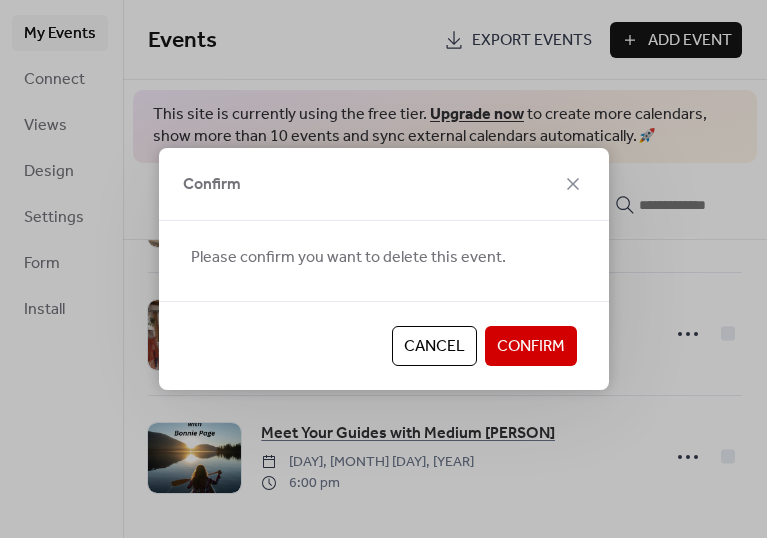 click on "Confirm" at bounding box center (531, 347) 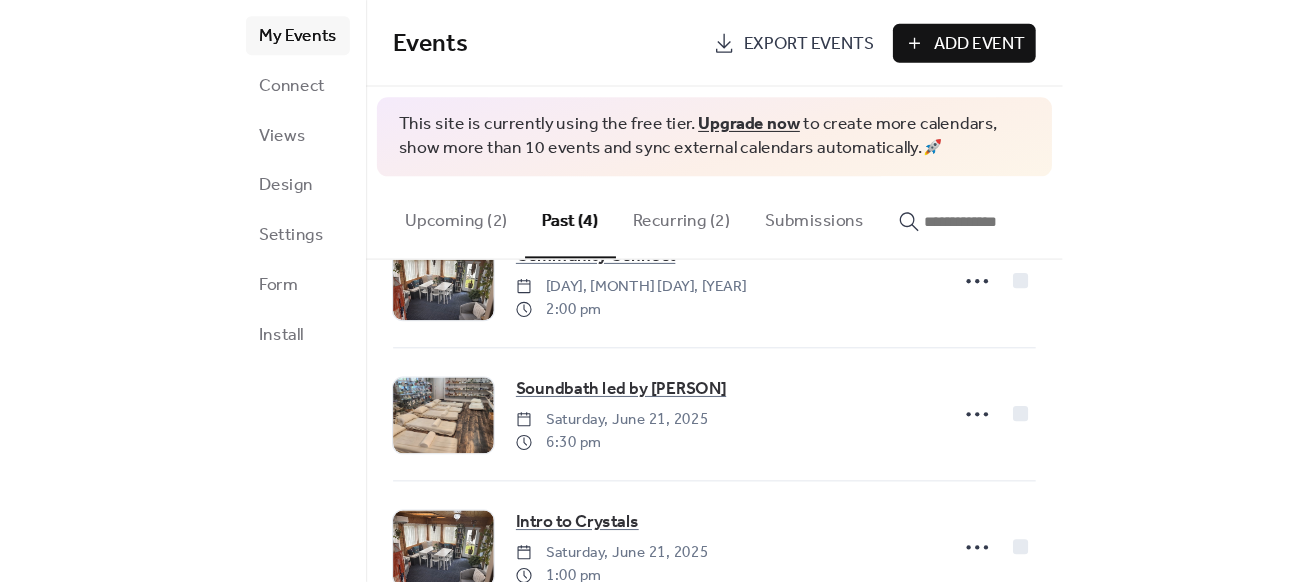 scroll, scrollTop: 232, scrollLeft: 0, axis: vertical 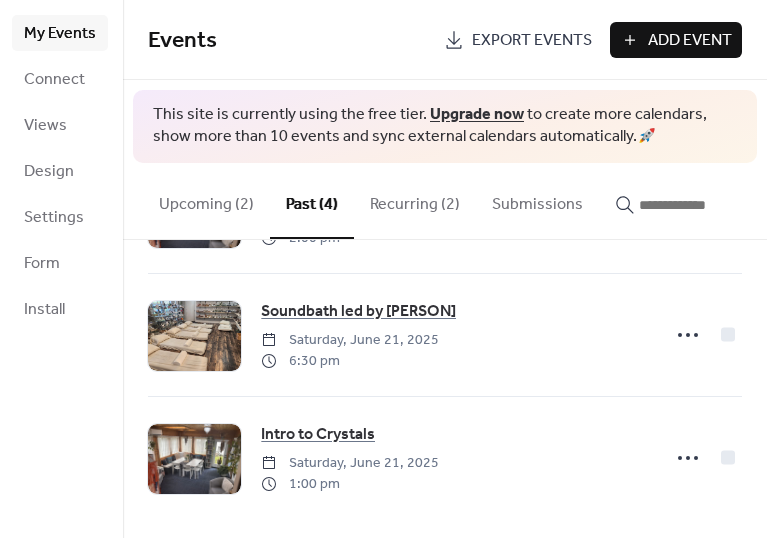 click on "Upcoming  (2)" at bounding box center (206, 200) 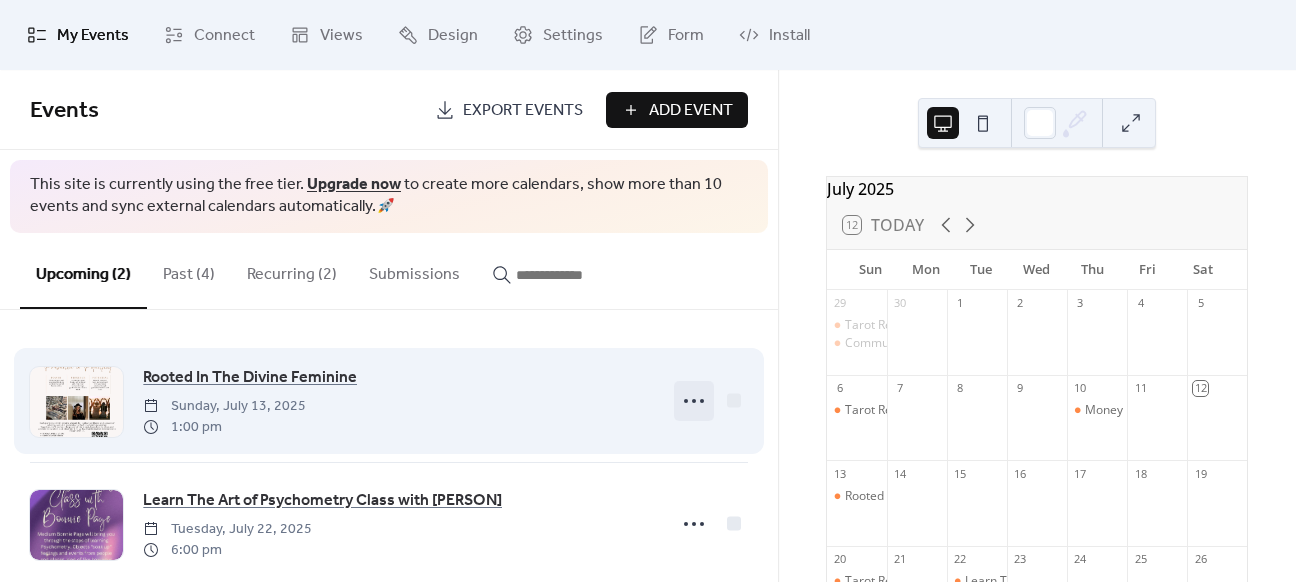 scroll, scrollTop: 32, scrollLeft: 0, axis: vertical 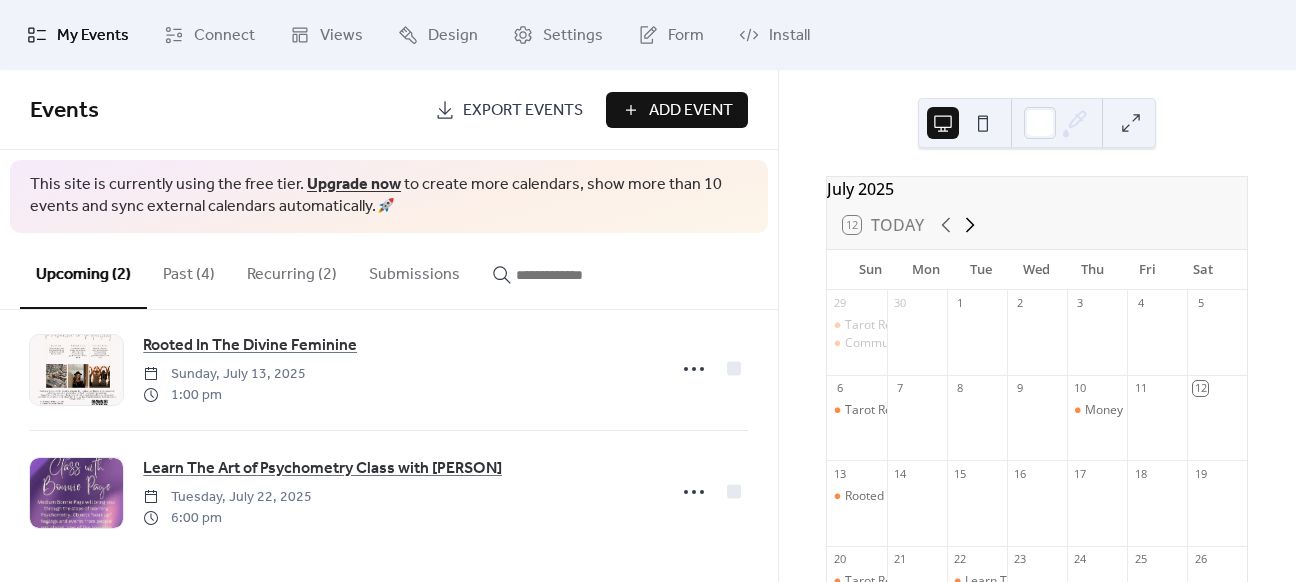 click 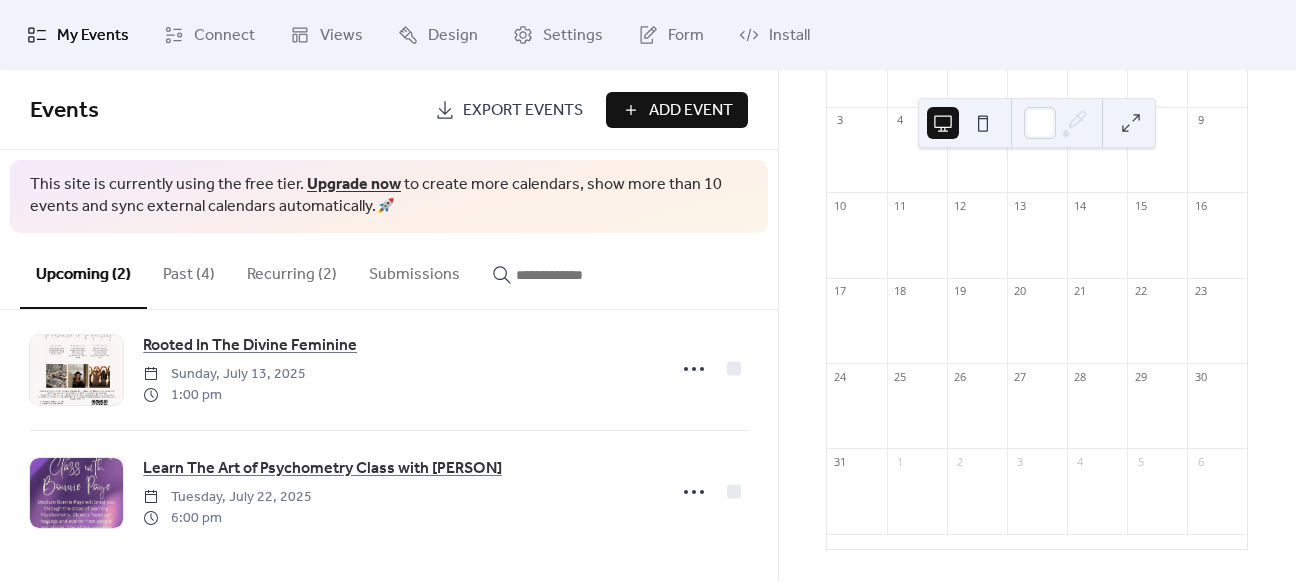 scroll, scrollTop: 0, scrollLeft: 0, axis: both 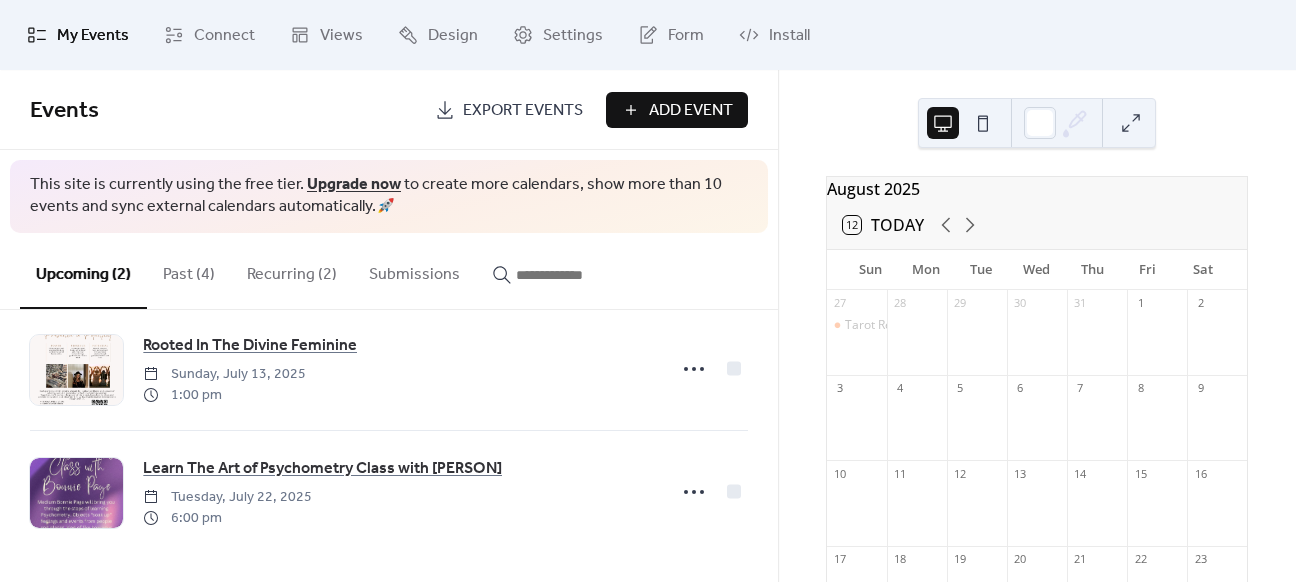 click on "Recurring  (2)" at bounding box center [292, 270] 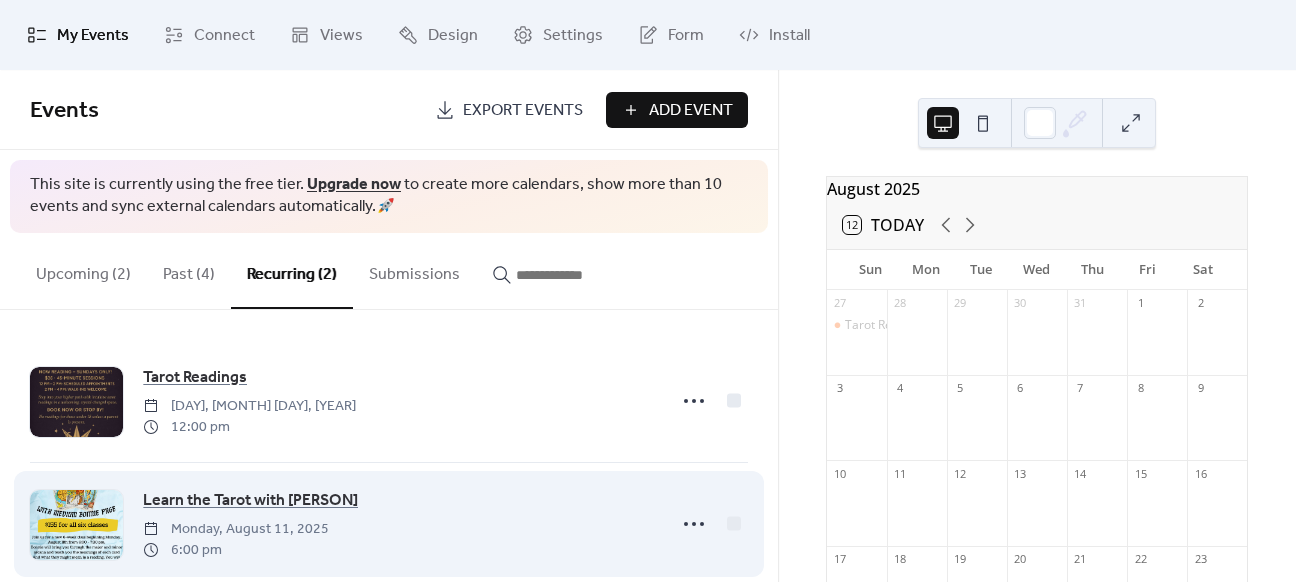 scroll, scrollTop: 32, scrollLeft: 0, axis: vertical 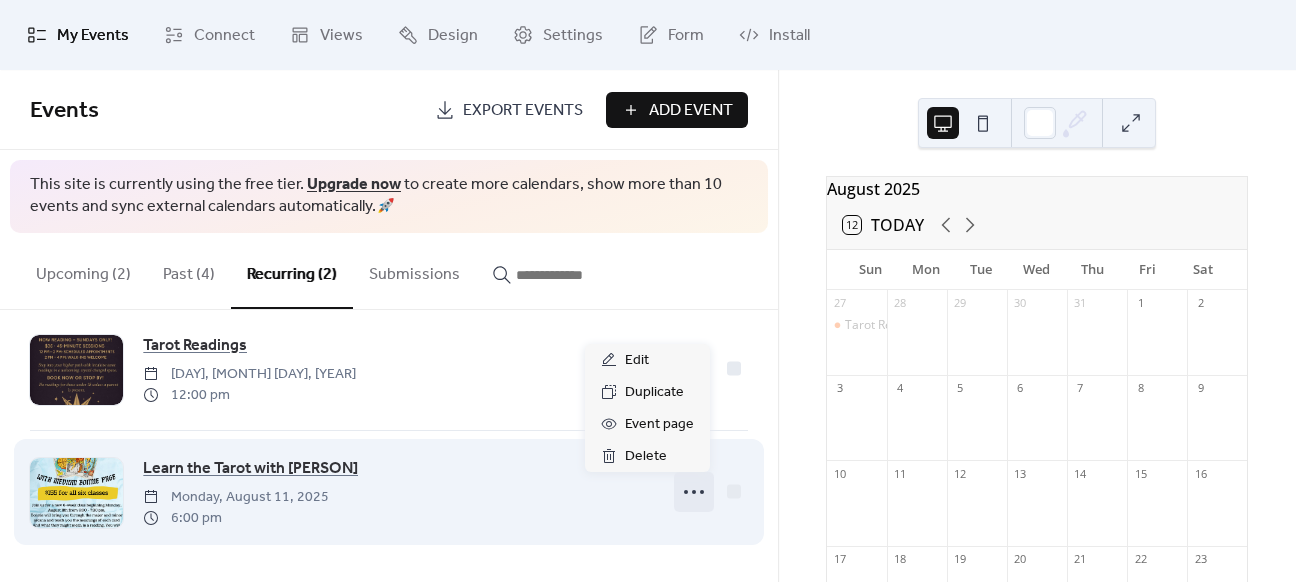 click 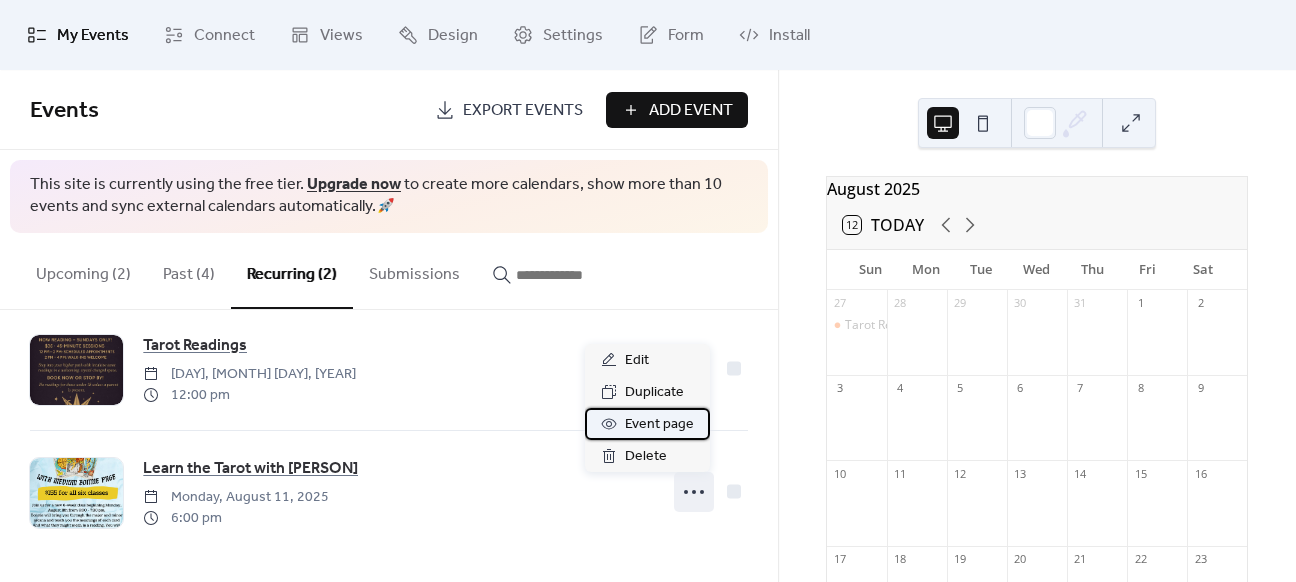 click on "Event page" at bounding box center (659, 425) 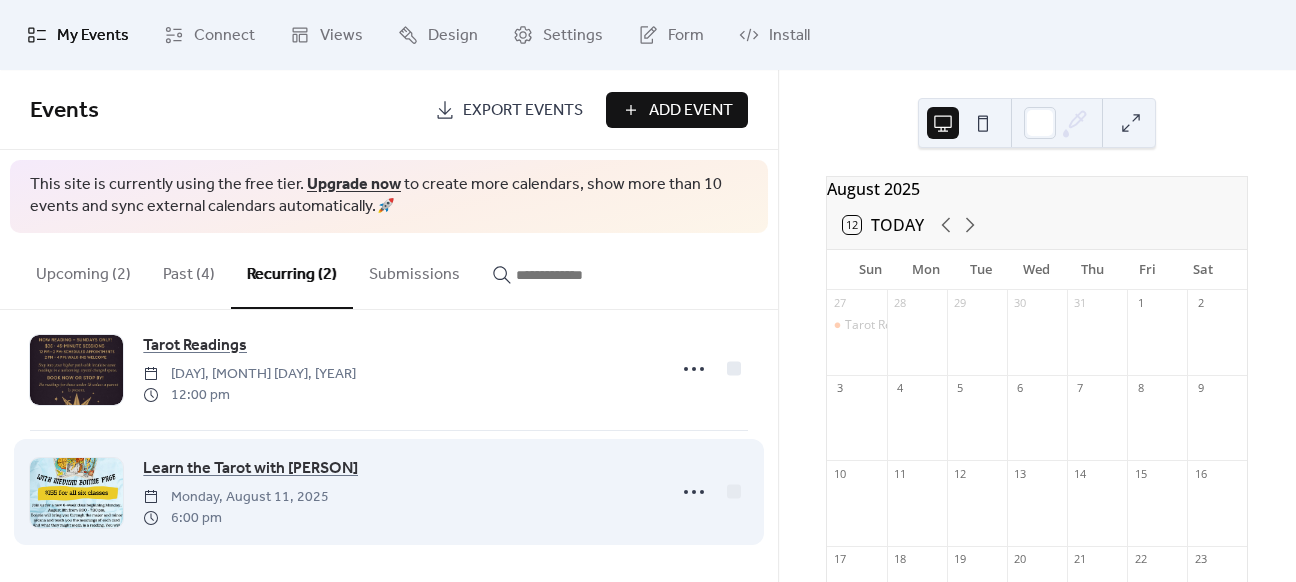 click on "Monday, August 11, 2025" at bounding box center [236, 497] 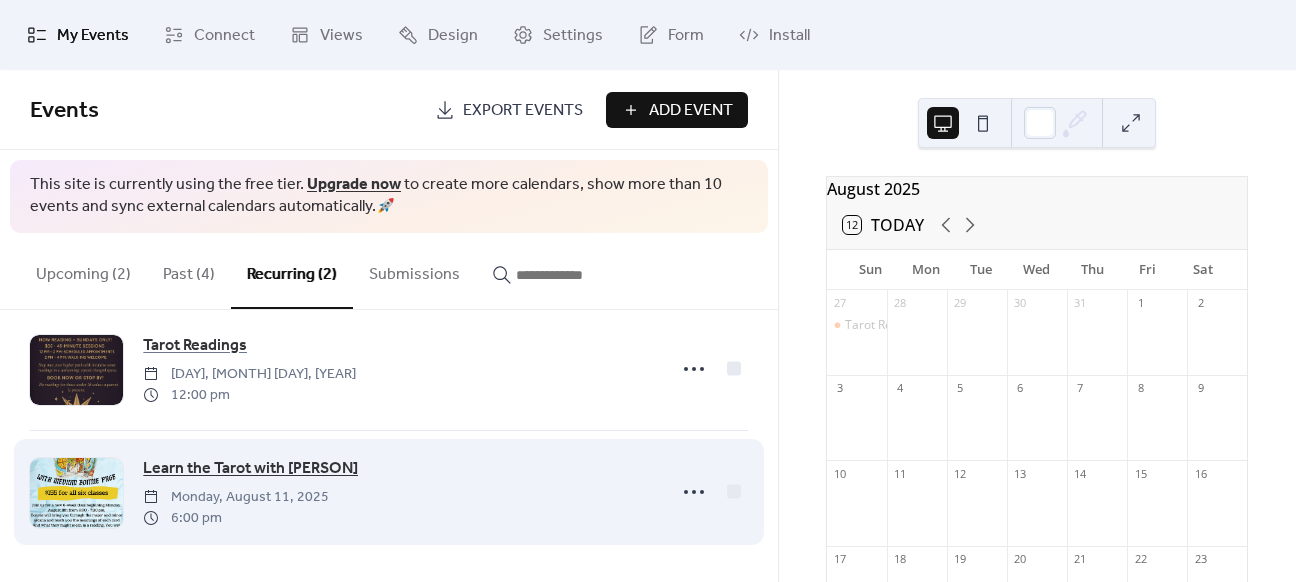 click on "Learn the Tarot with [PERSON]" at bounding box center [250, 469] 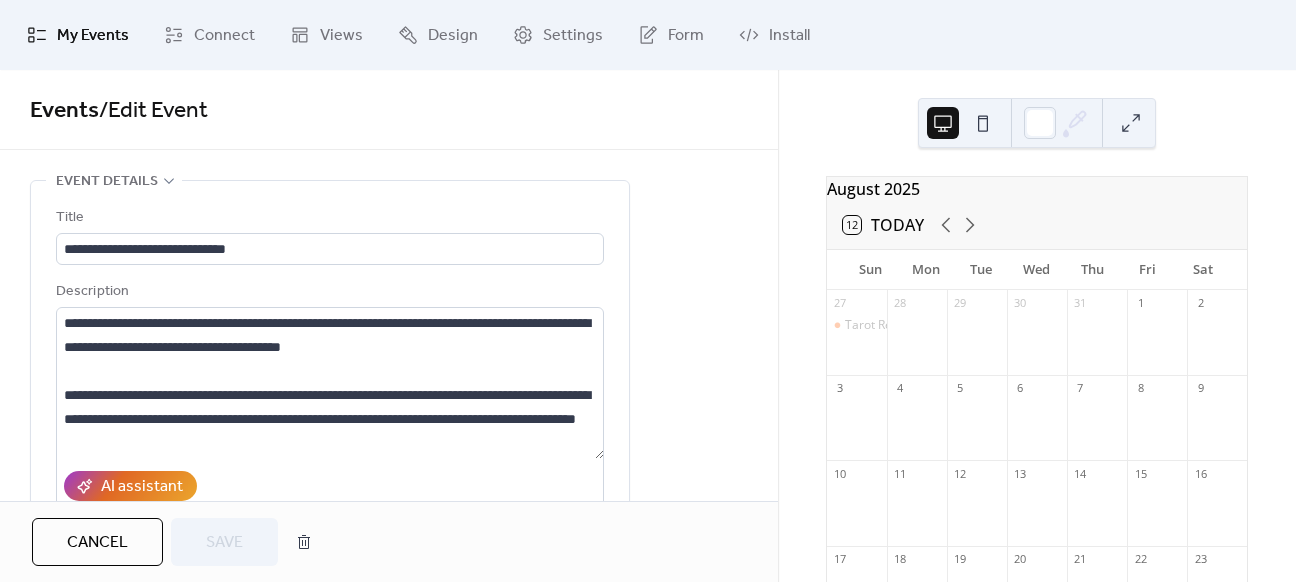 click on "**********" at bounding box center [389, 1090] 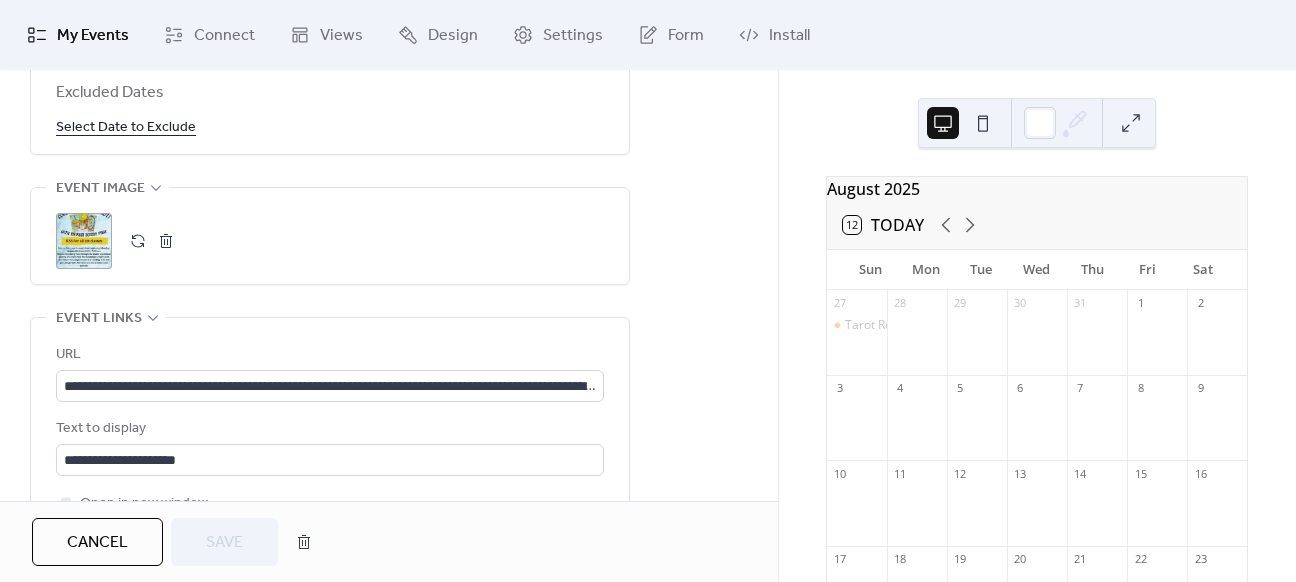 scroll, scrollTop: 1327, scrollLeft: 0, axis: vertical 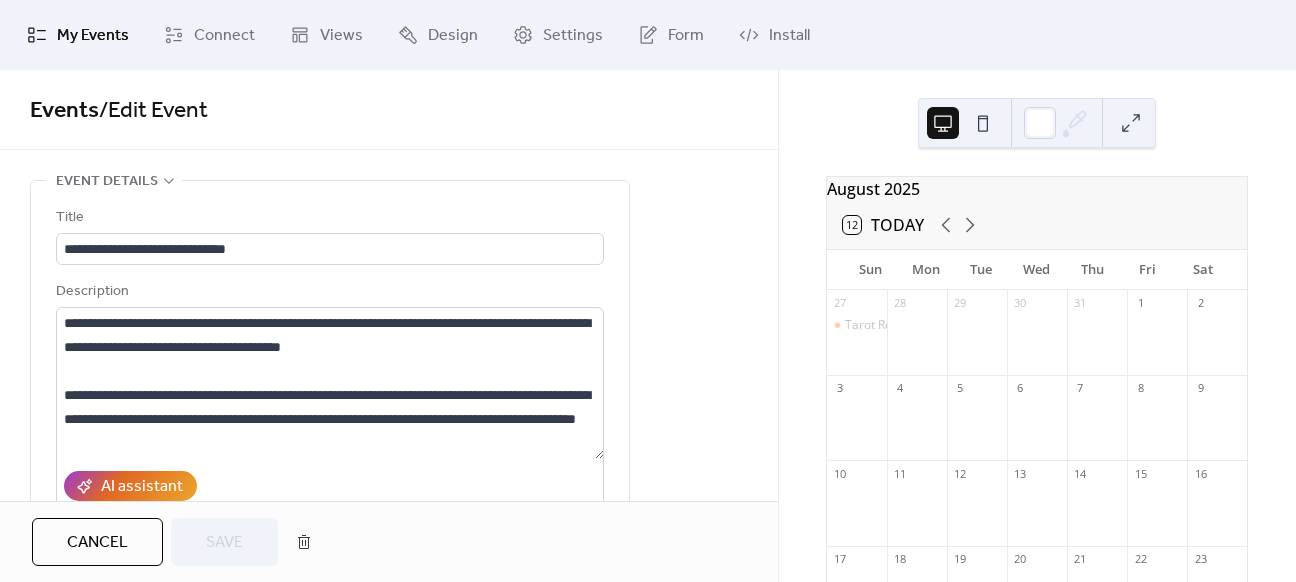 click on "Cancel" at bounding box center (97, 543) 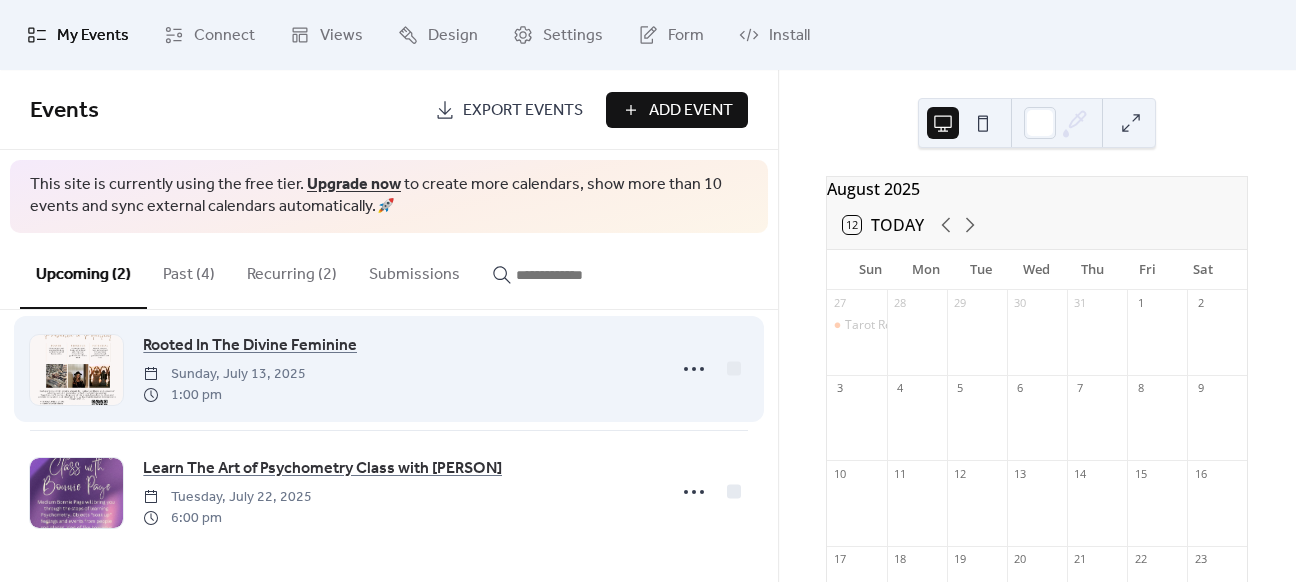 scroll, scrollTop: 0, scrollLeft: 0, axis: both 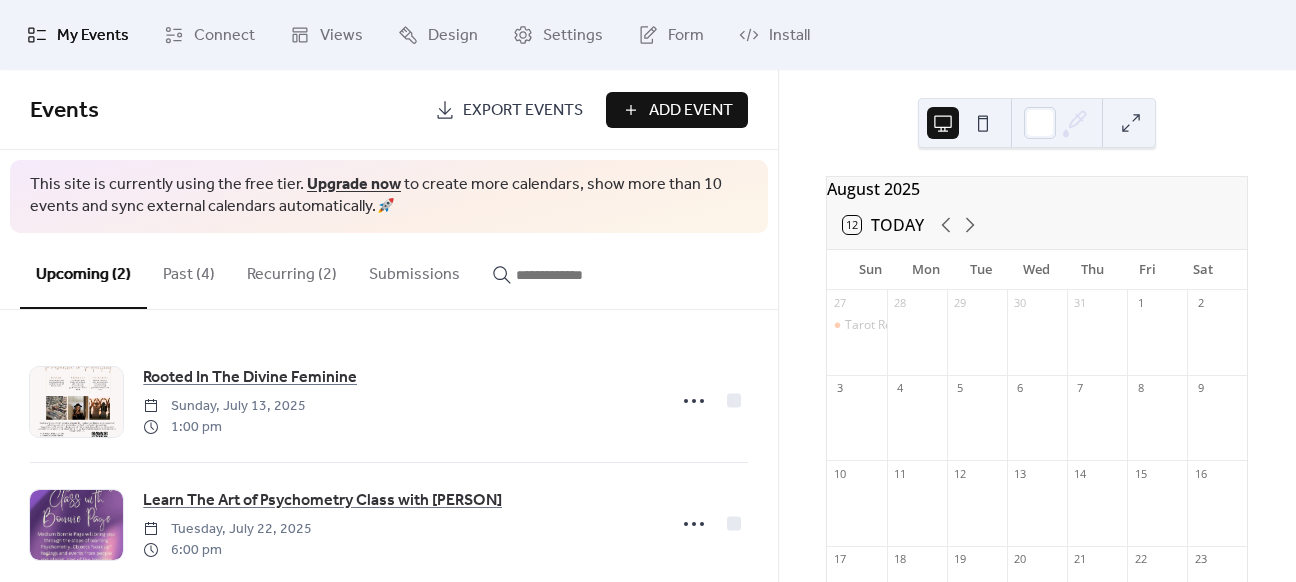 click on "Recurring  (2)" at bounding box center [292, 270] 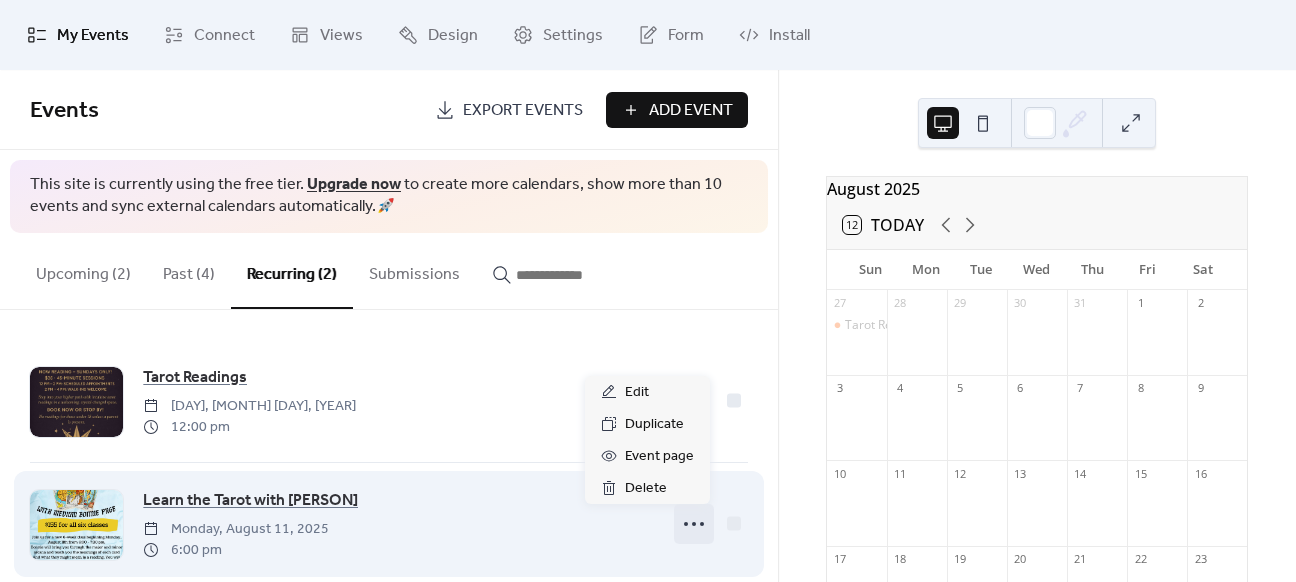 click 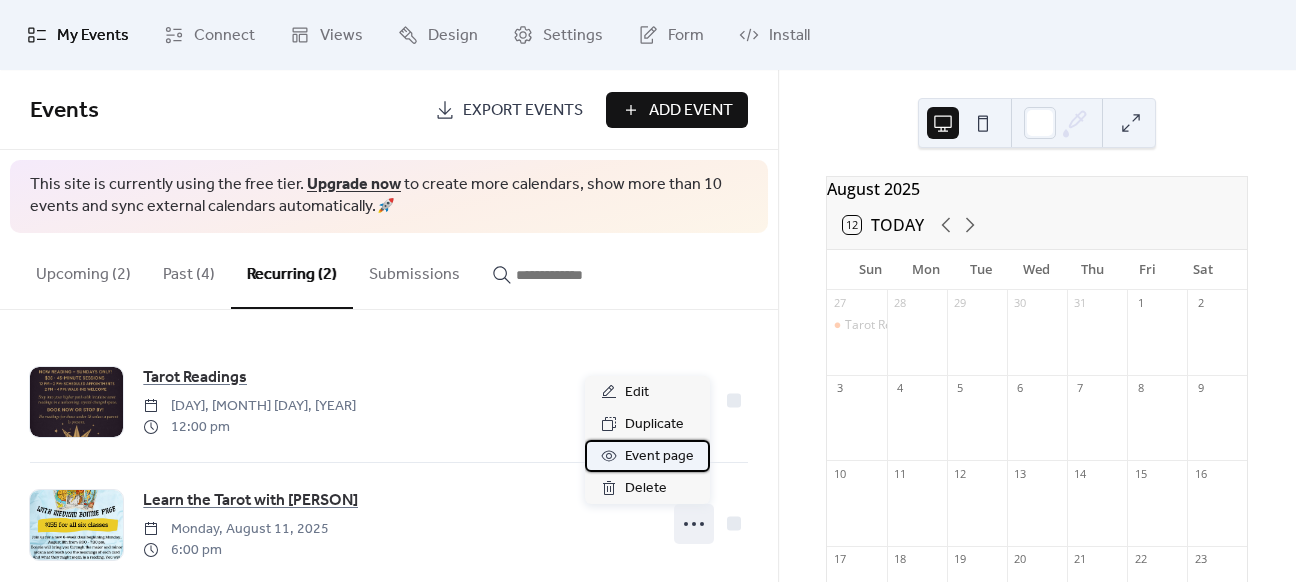 click on "Event page" at bounding box center (659, 457) 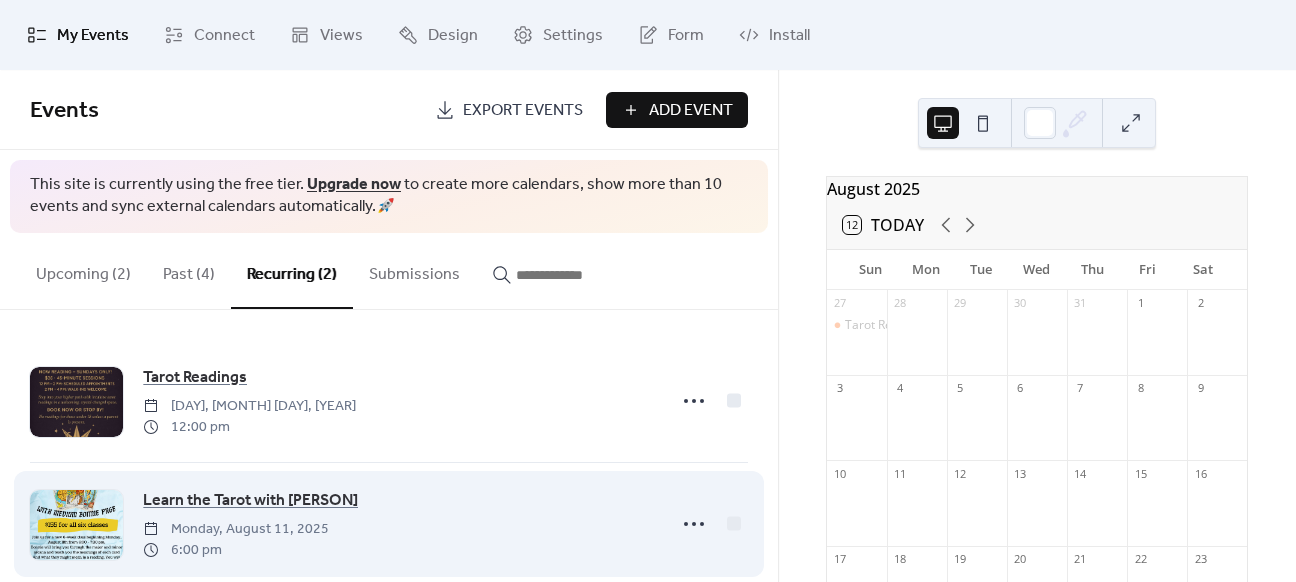 scroll, scrollTop: 32, scrollLeft: 0, axis: vertical 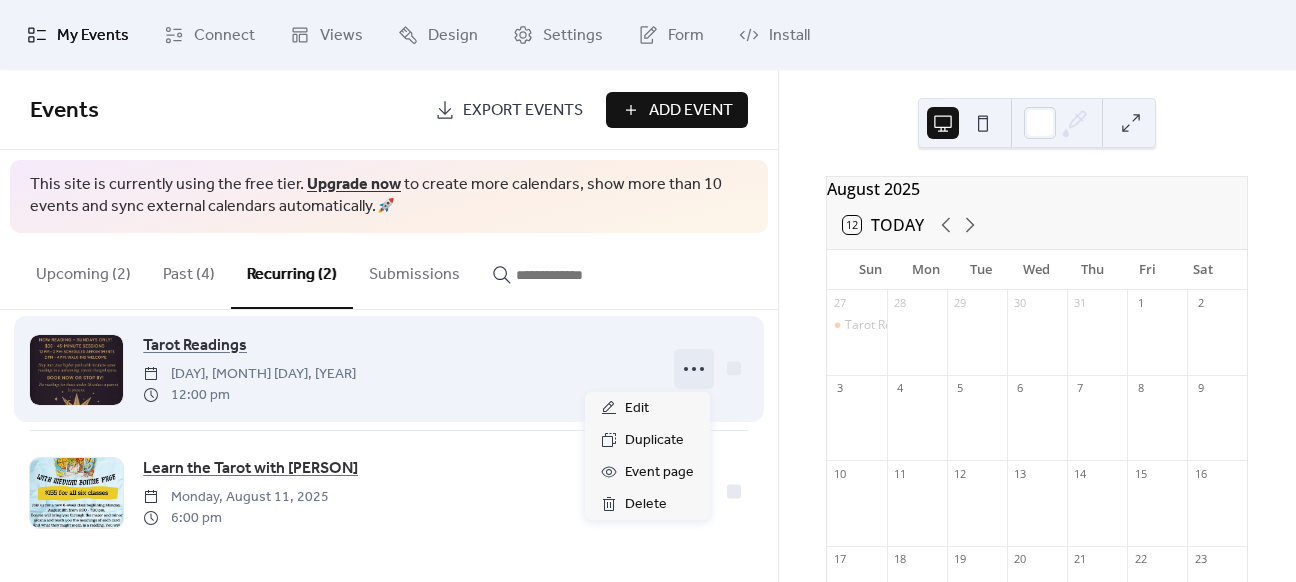 click 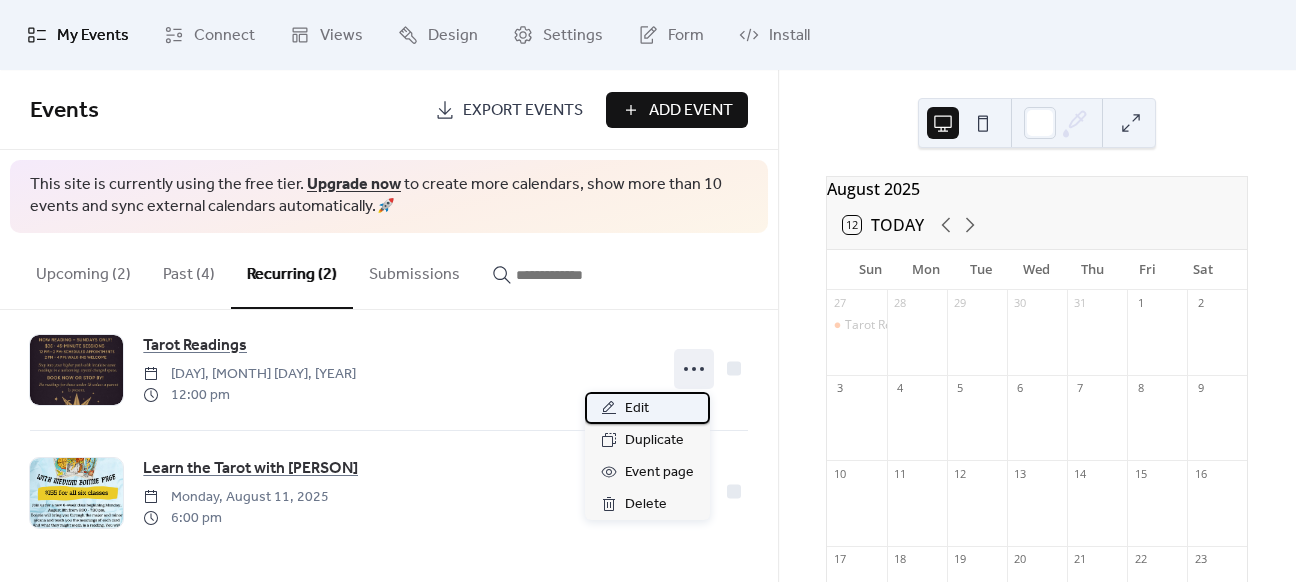 click on "Edit" at bounding box center [647, 408] 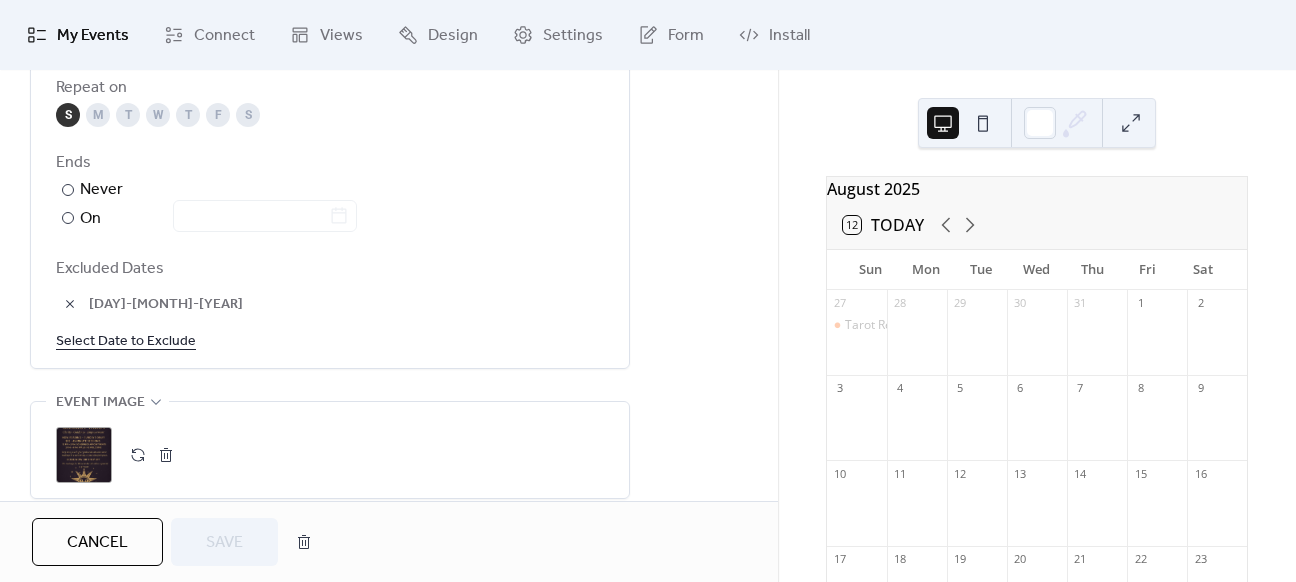 scroll, scrollTop: 1134, scrollLeft: 0, axis: vertical 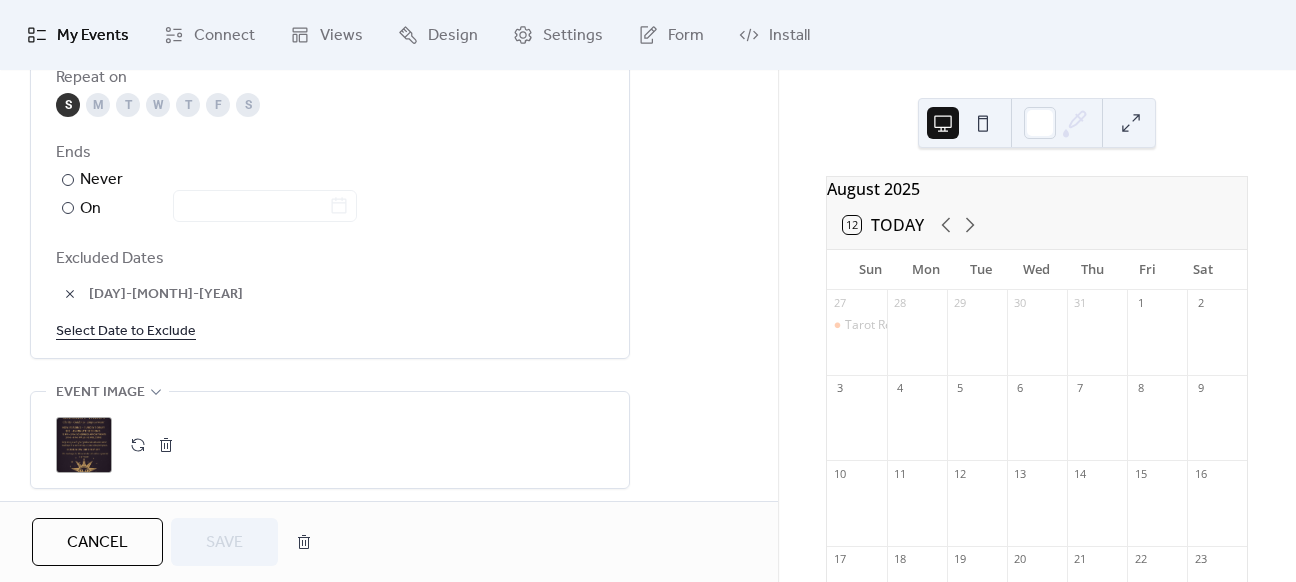 click at bounding box center [70, 294] 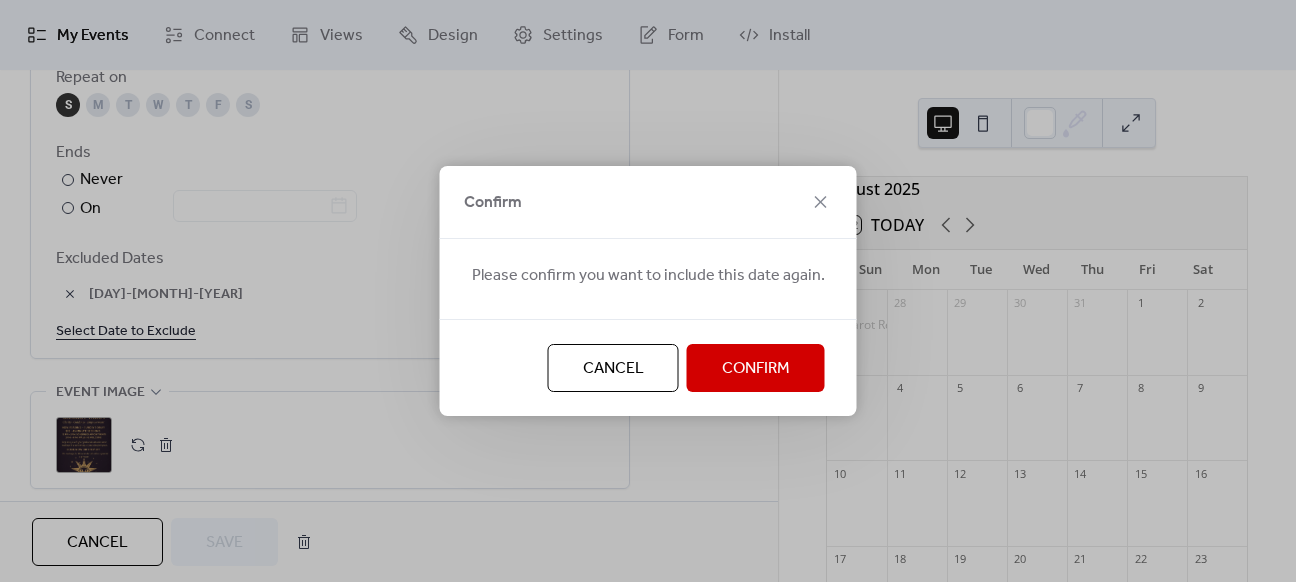 click on "Confirm" at bounding box center [756, 369] 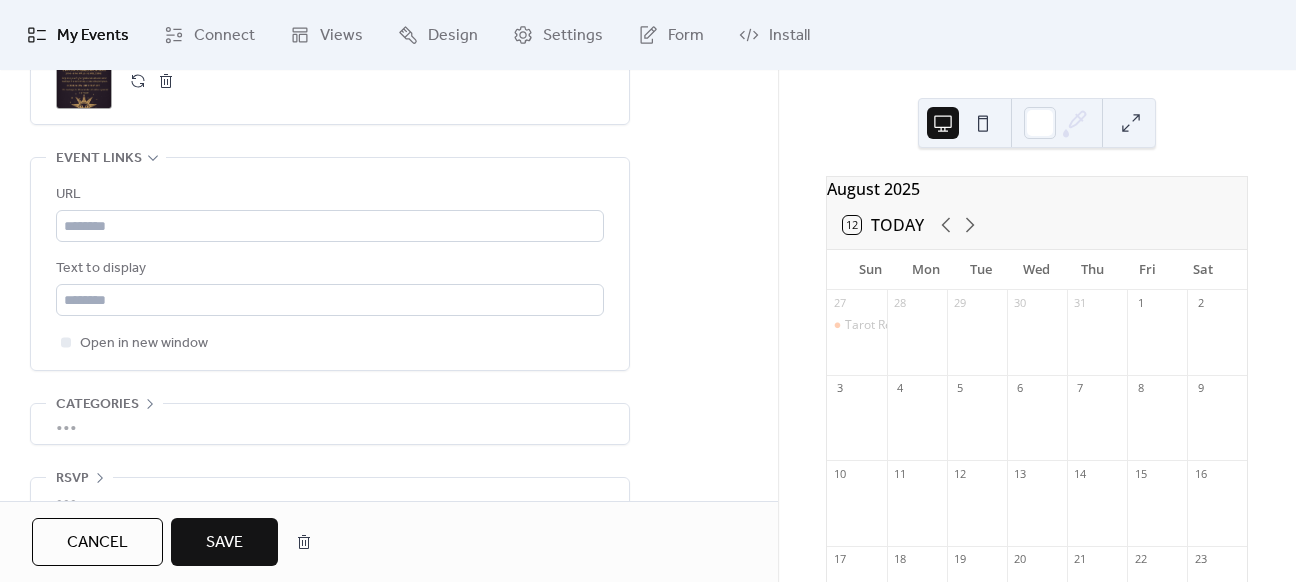 scroll, scrollTop: 1468, scrollLeft: 0, axis: vertical 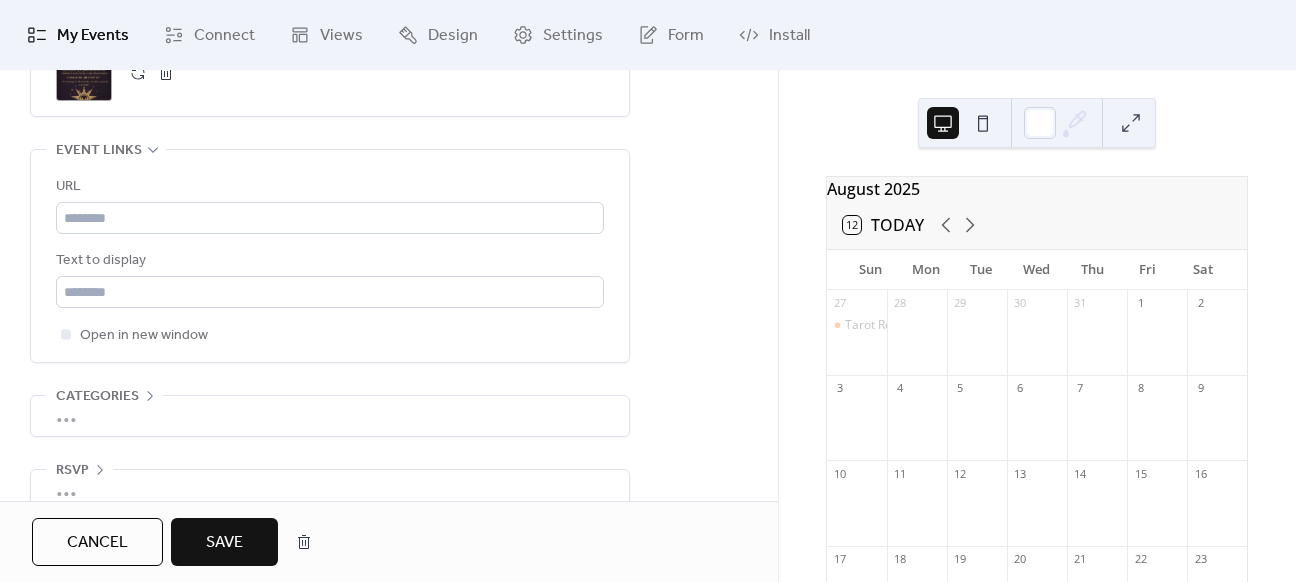 click on "Save" at bounding box center (224, 543) 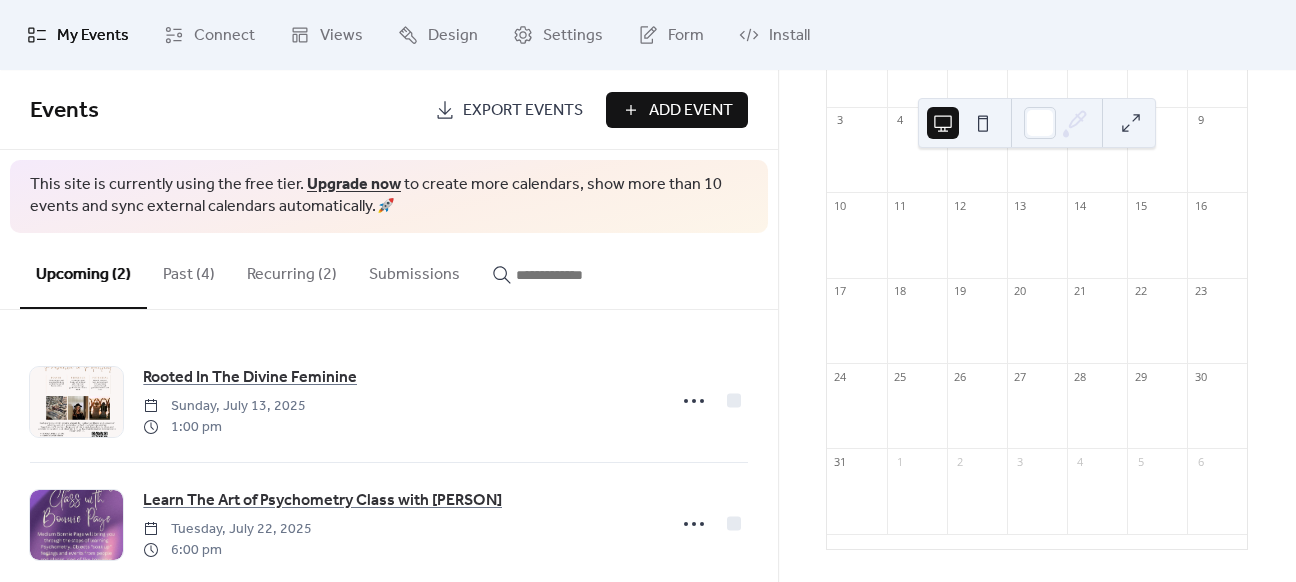 scroll, scrollTop: 0, scrollLeft: 0, axis: both 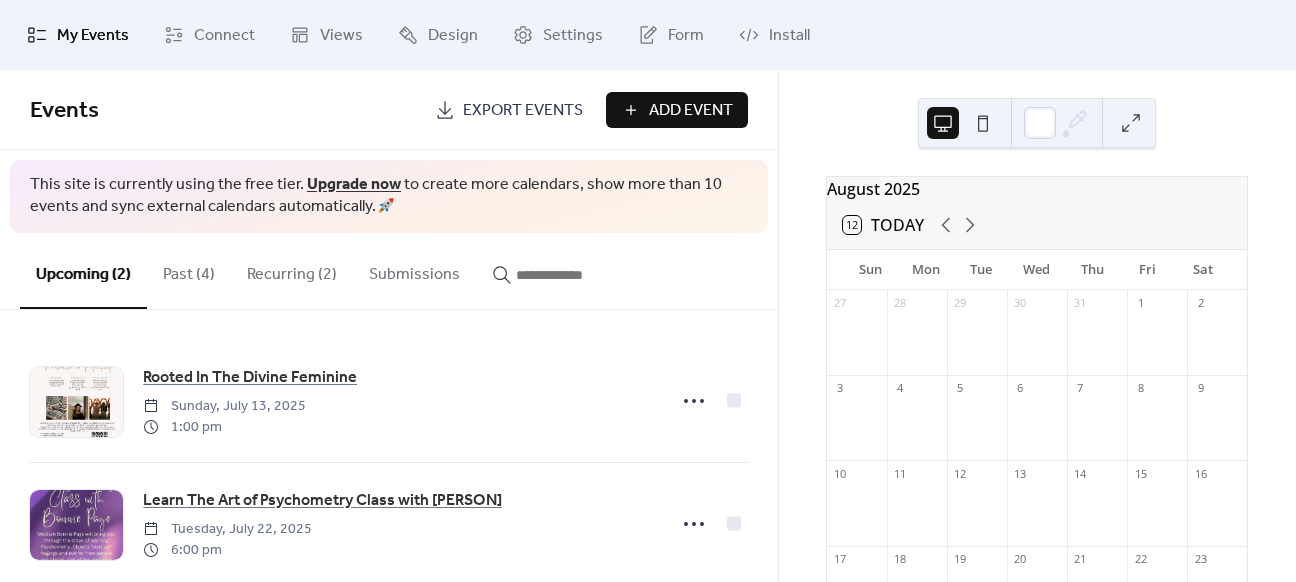click on "Past  (4)" at bounding box center [189, 270] 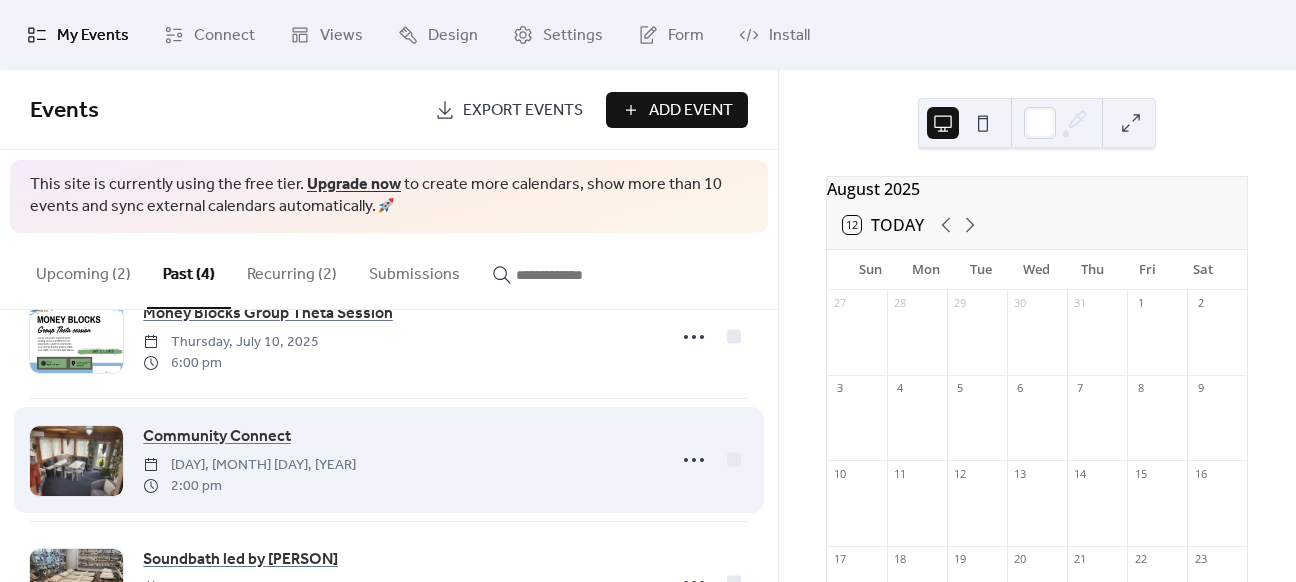 scroll, scrollTop: 0, scrollLeft: 0, axis: both 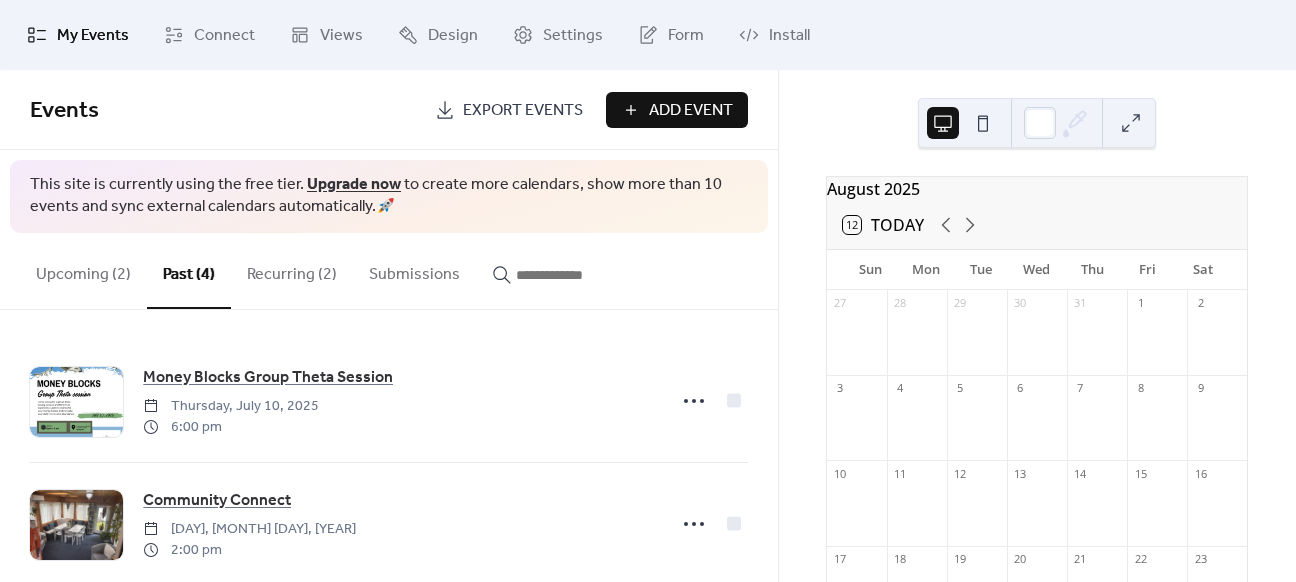 click on "Upcoming  (2)" at bounding box center [83, 270] 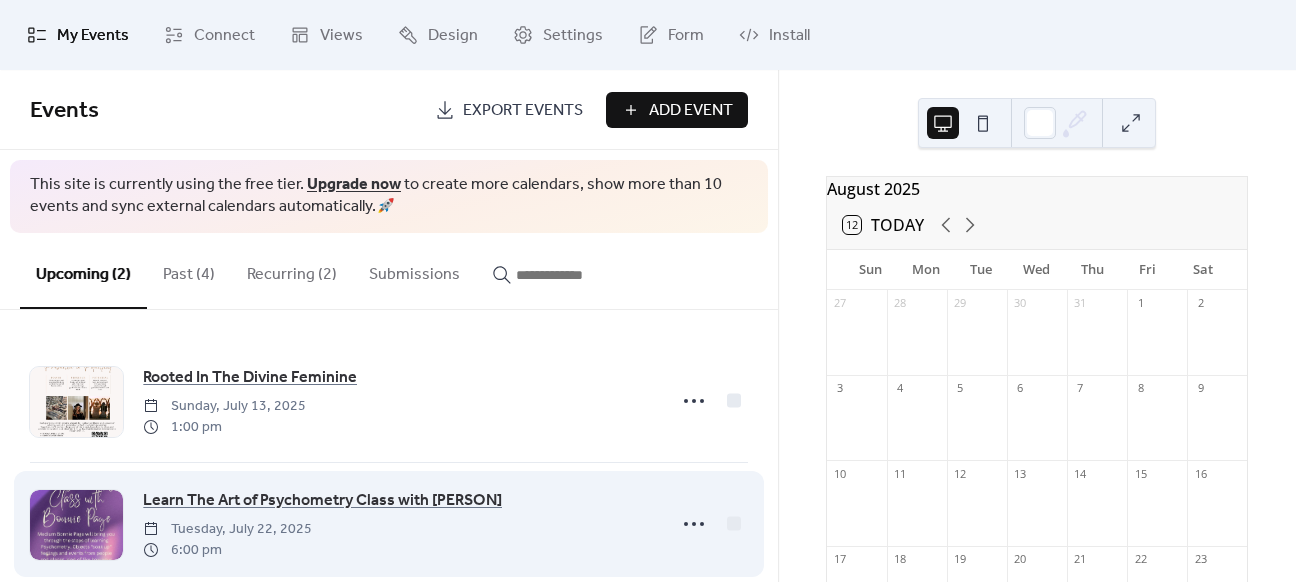 scroll, scrollTop: 32, scrollLeft: 0, axis: vertical 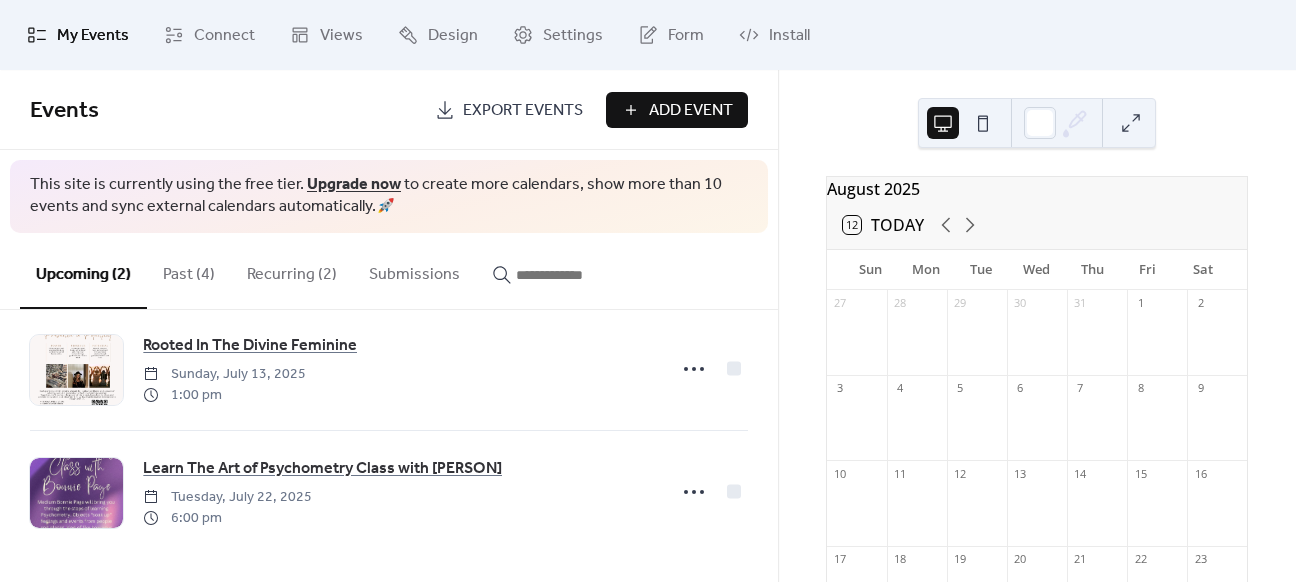 click on "Recurring  (2)" at bounding box center (292, 270) 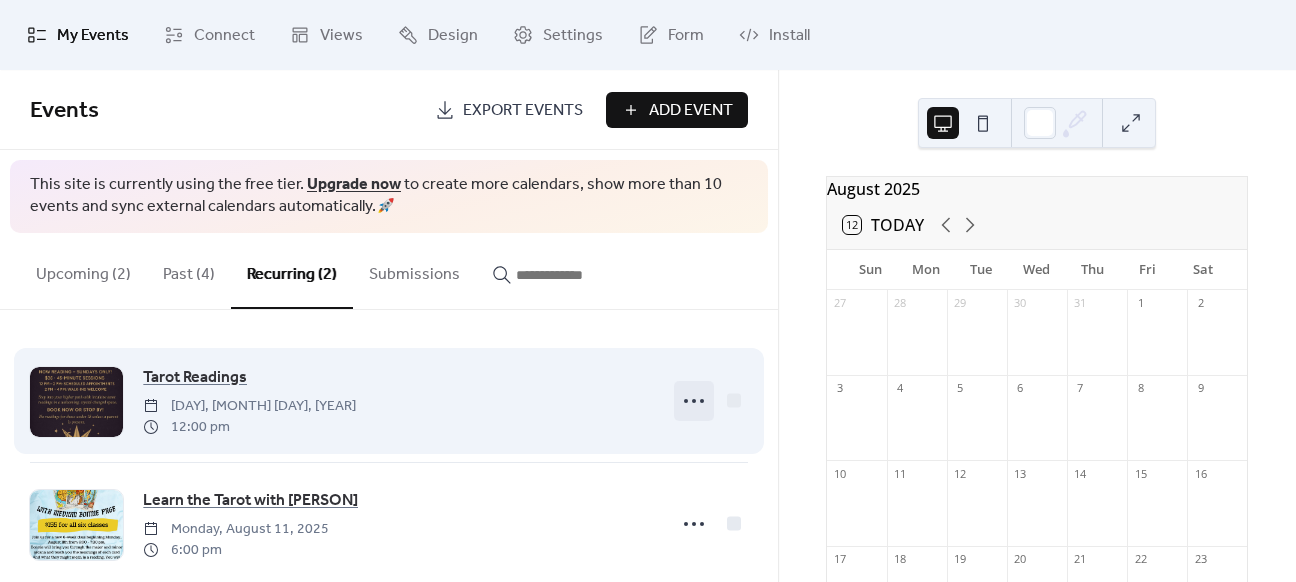 click 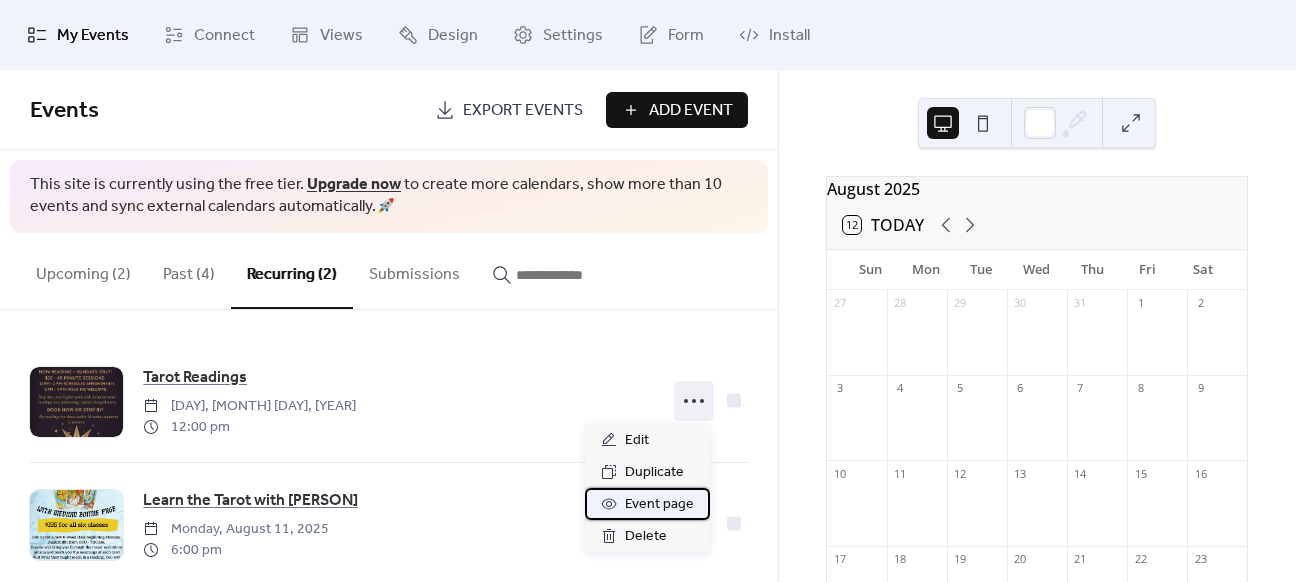 click on "Event page" at bounding box center (659, 505) 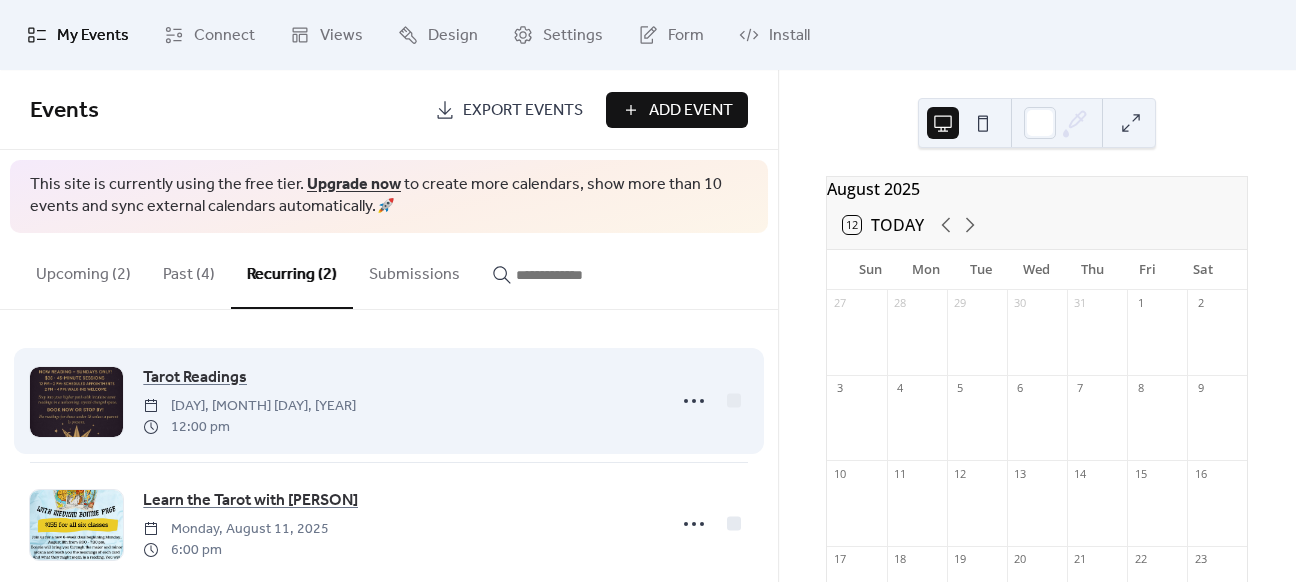 scroll, scrollTop: 32, scrollLeft: 0, axis: vertical 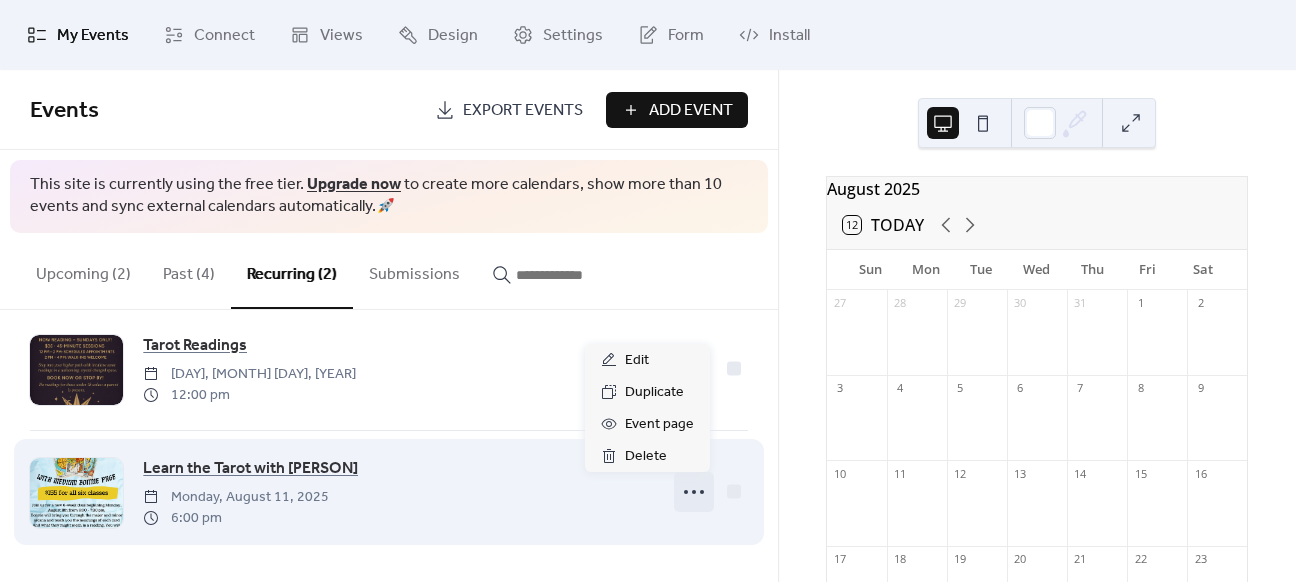 click 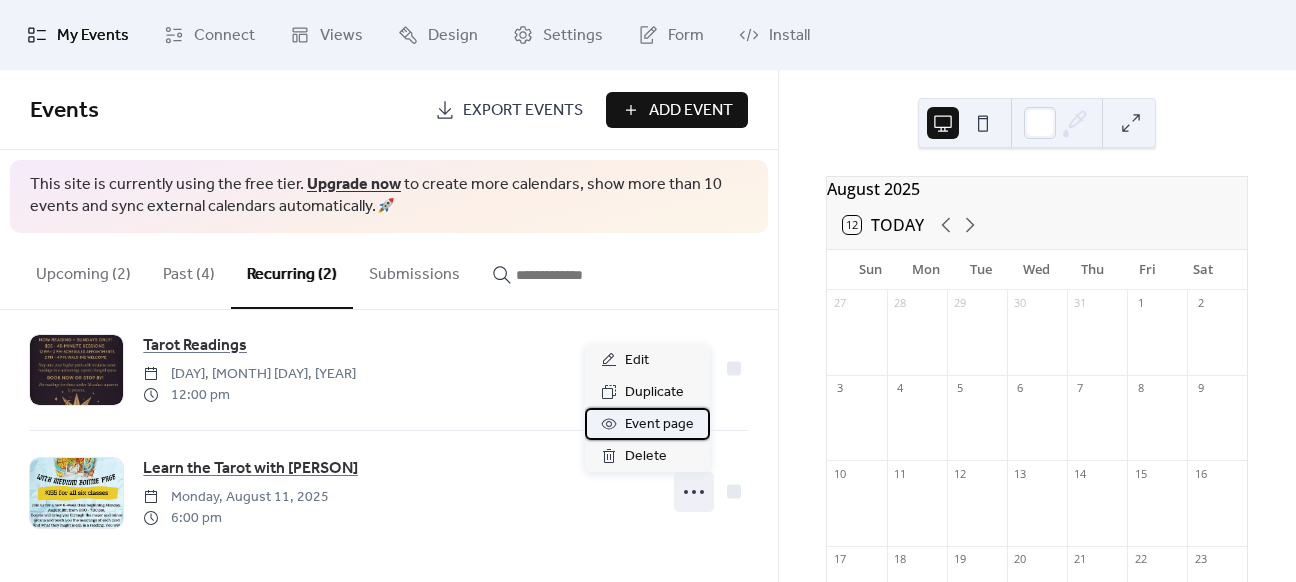 click on "Event page" at bounding box center (659, 425) 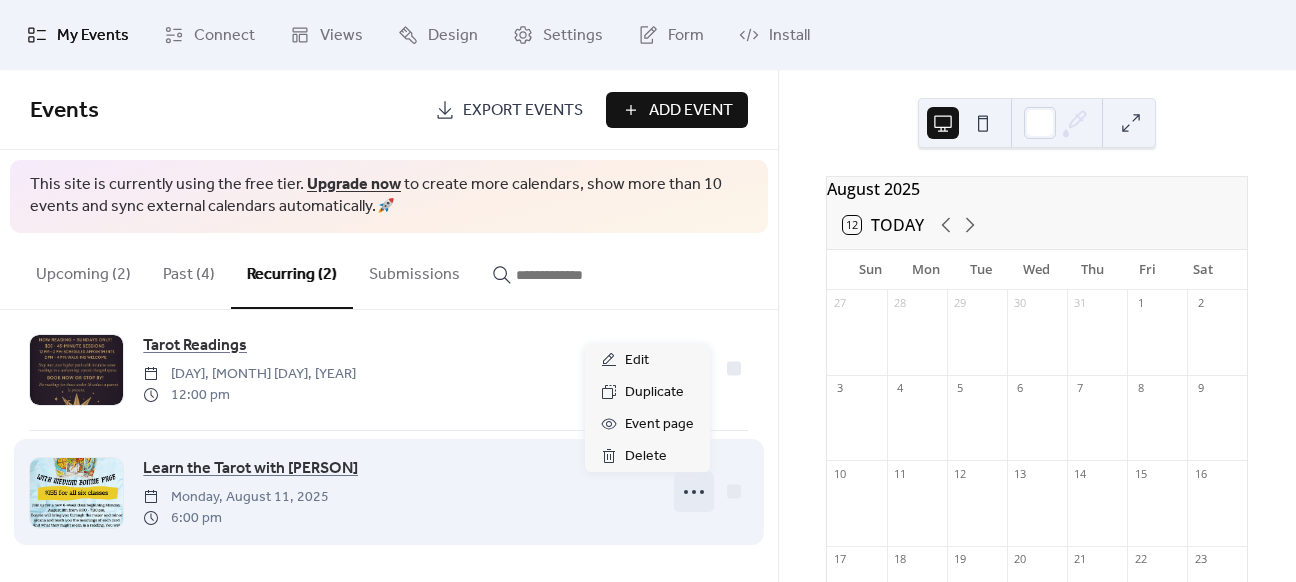 click 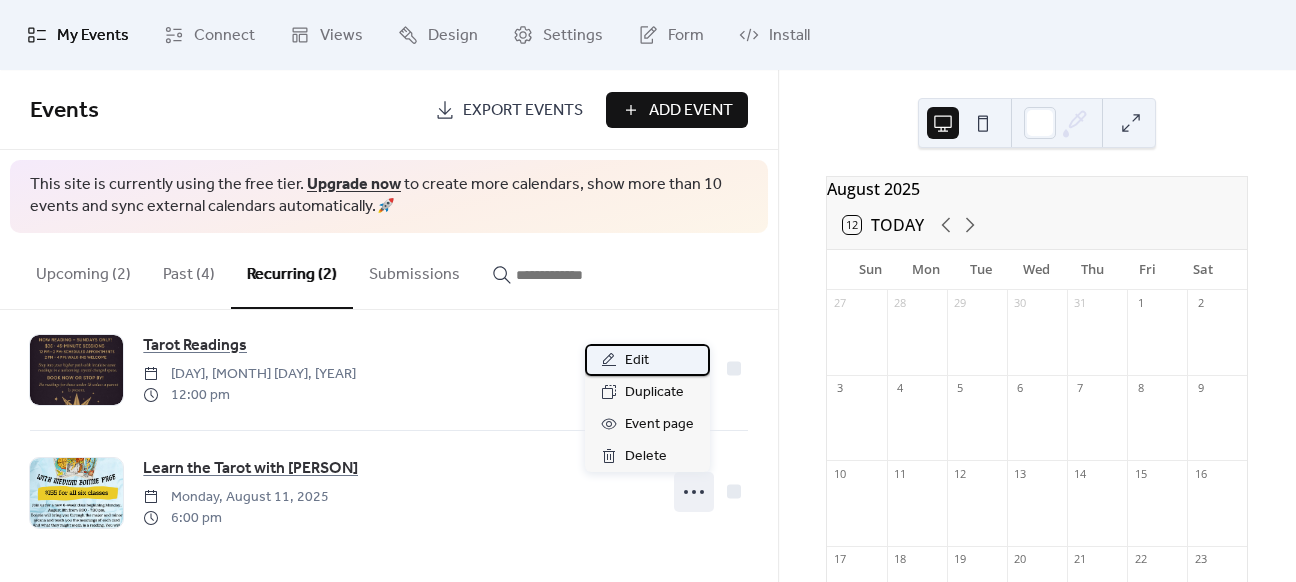 click on "Edit" at bounding box center [637, 361] 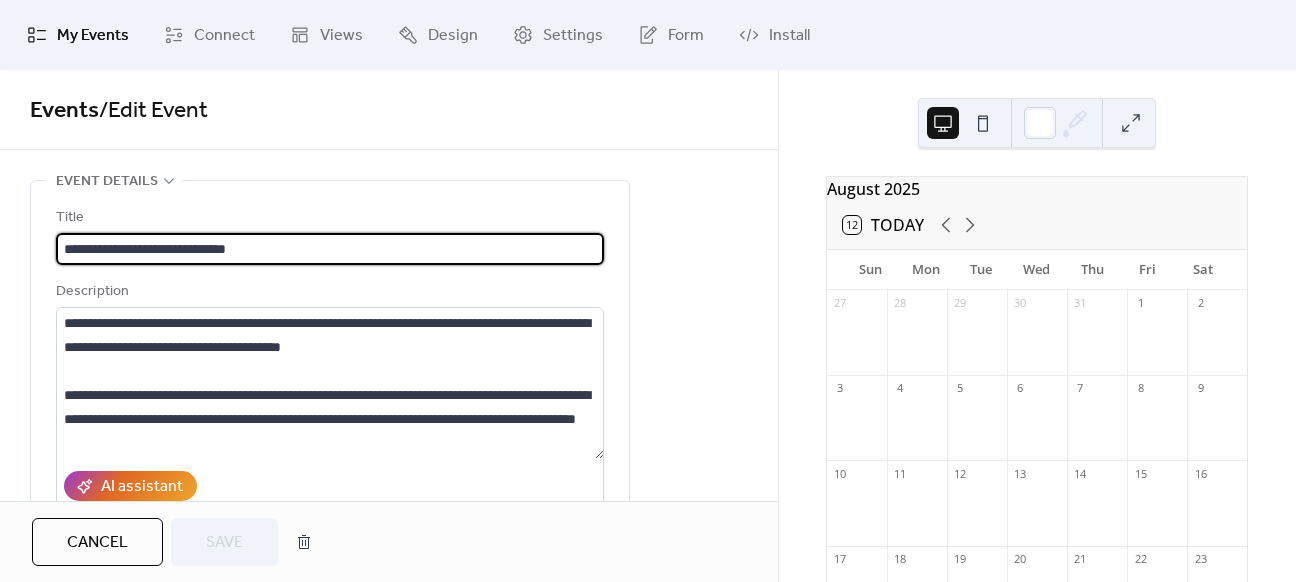 scroll, scrollTop: 0, scrollLeft: 0, axis: both 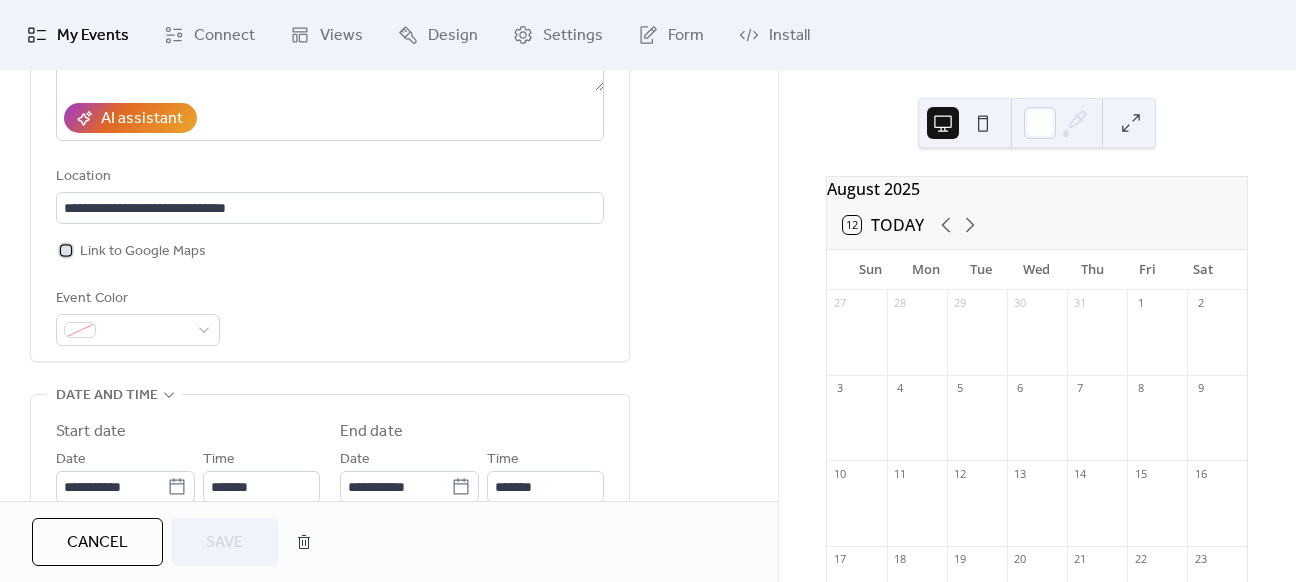 click at bounding box center (66, 250) 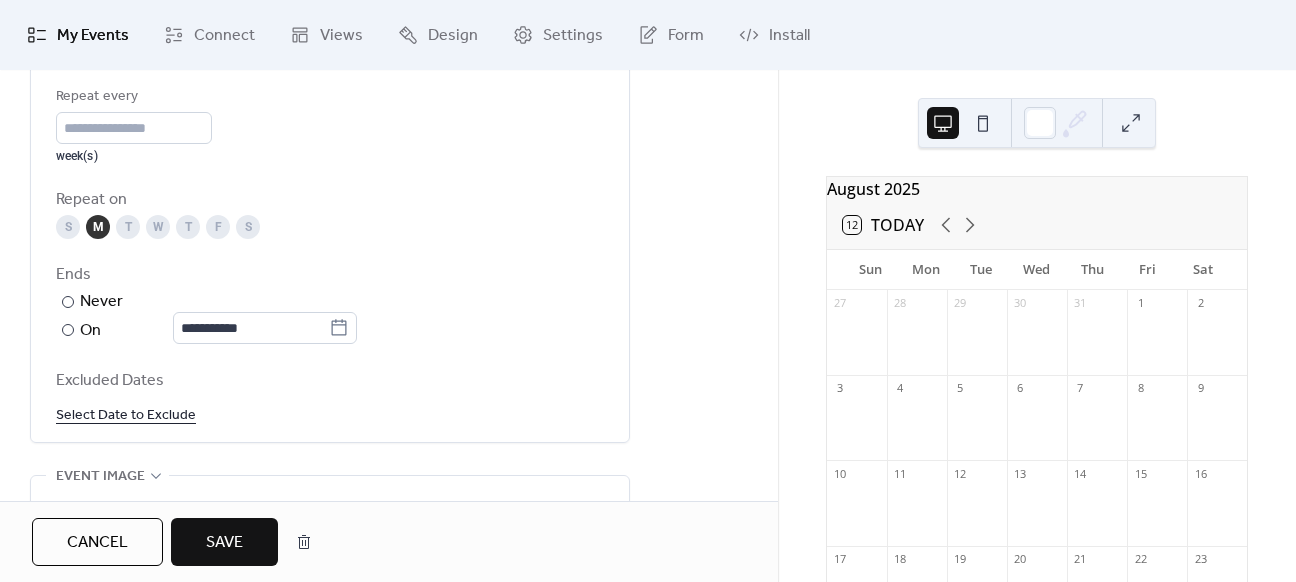 scroll, scrollTop: 1019, scrollLeft: 0, axis: vertical 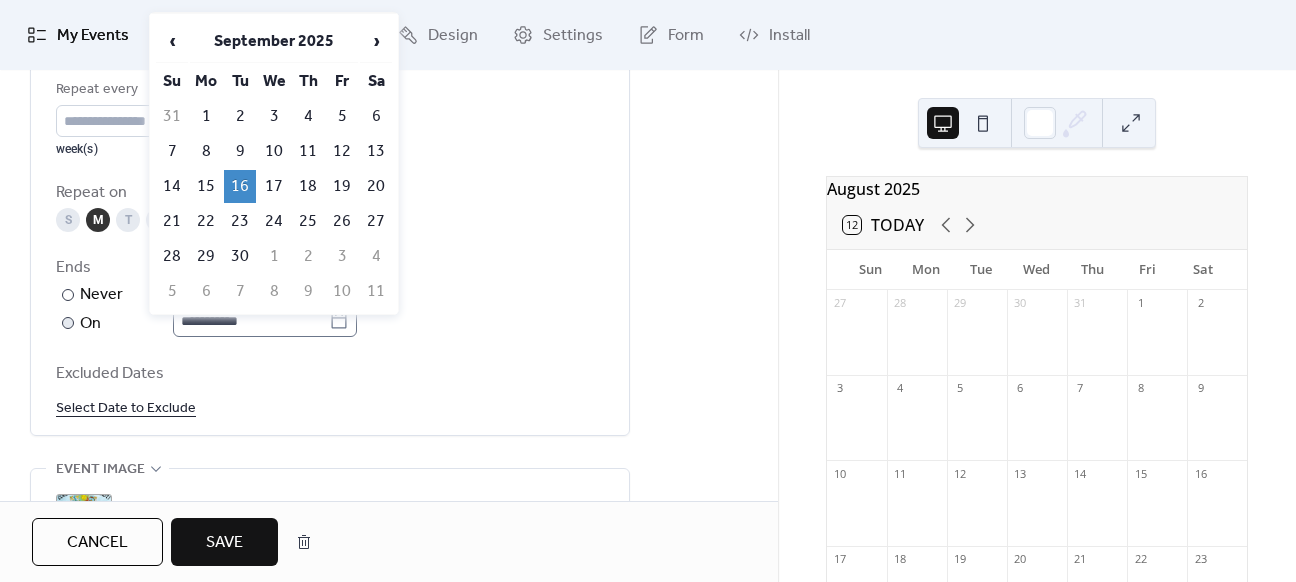 click 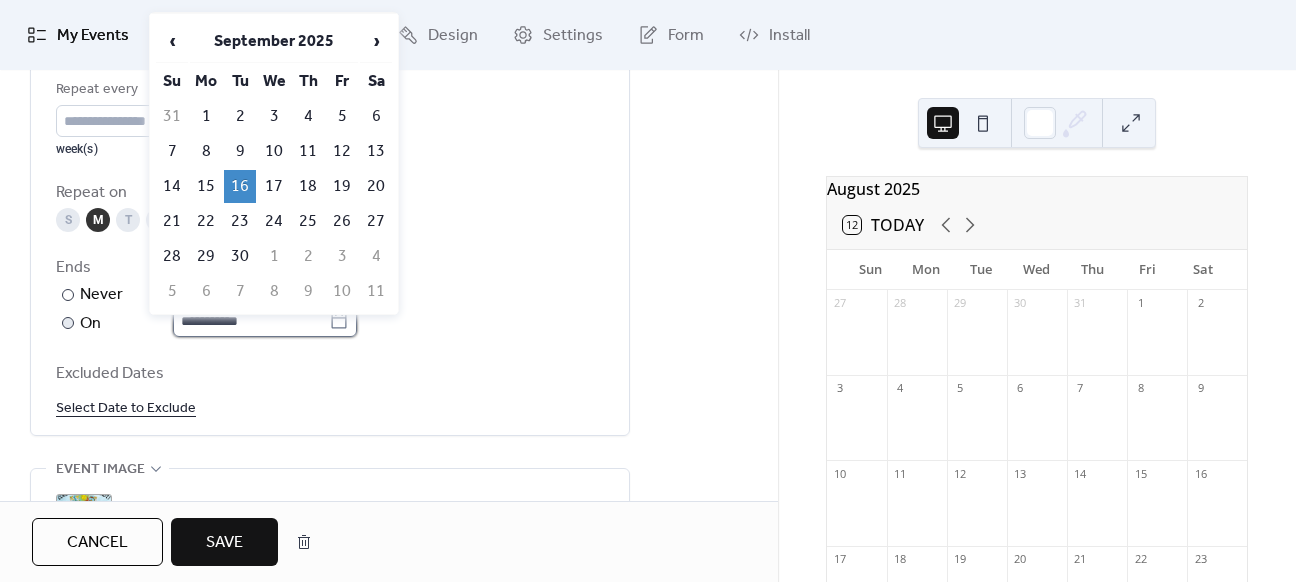click on "**********" at bounding box center [251, 321] 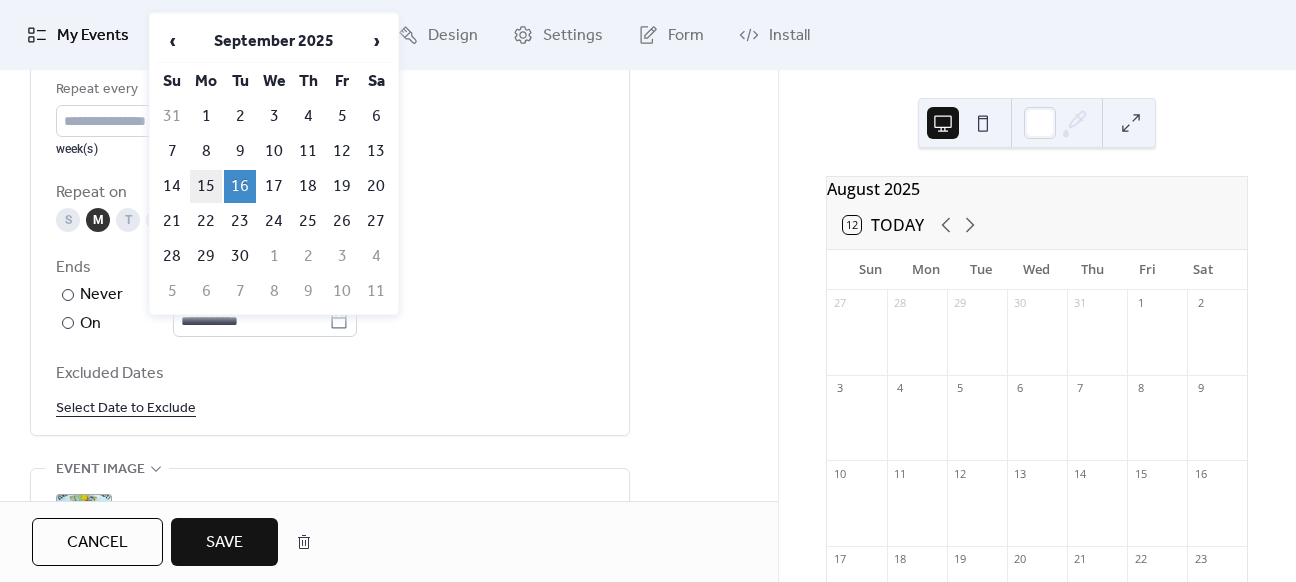 click on "15" at bounding box center (206, 186) 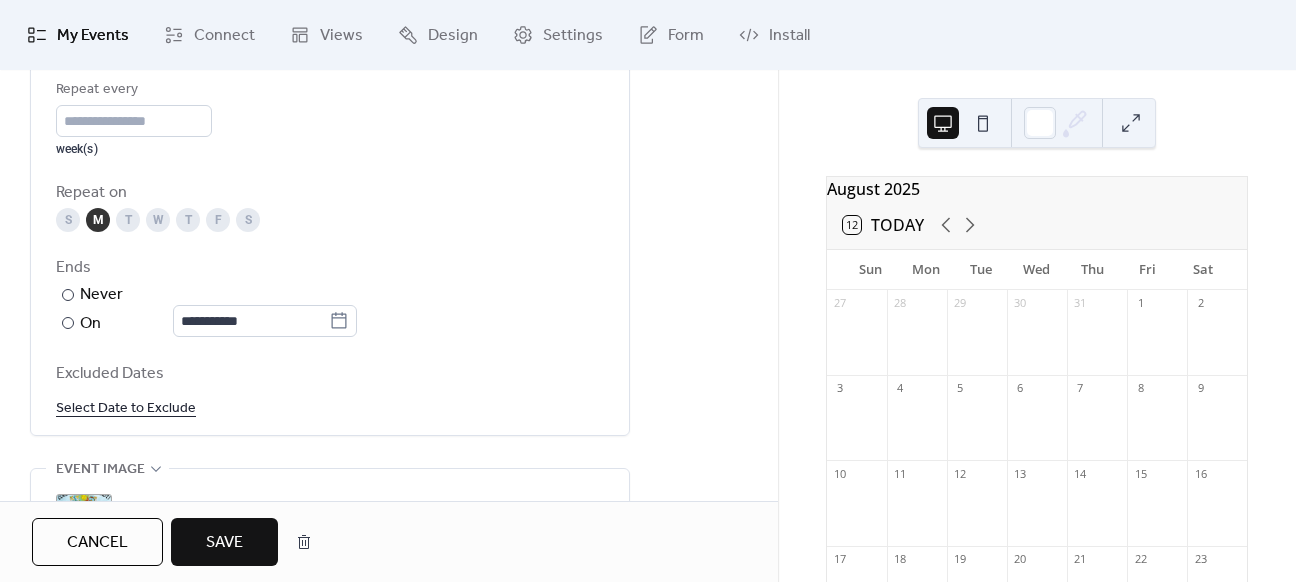 click on "Excluded Dates" at bounding box center (330, 374) 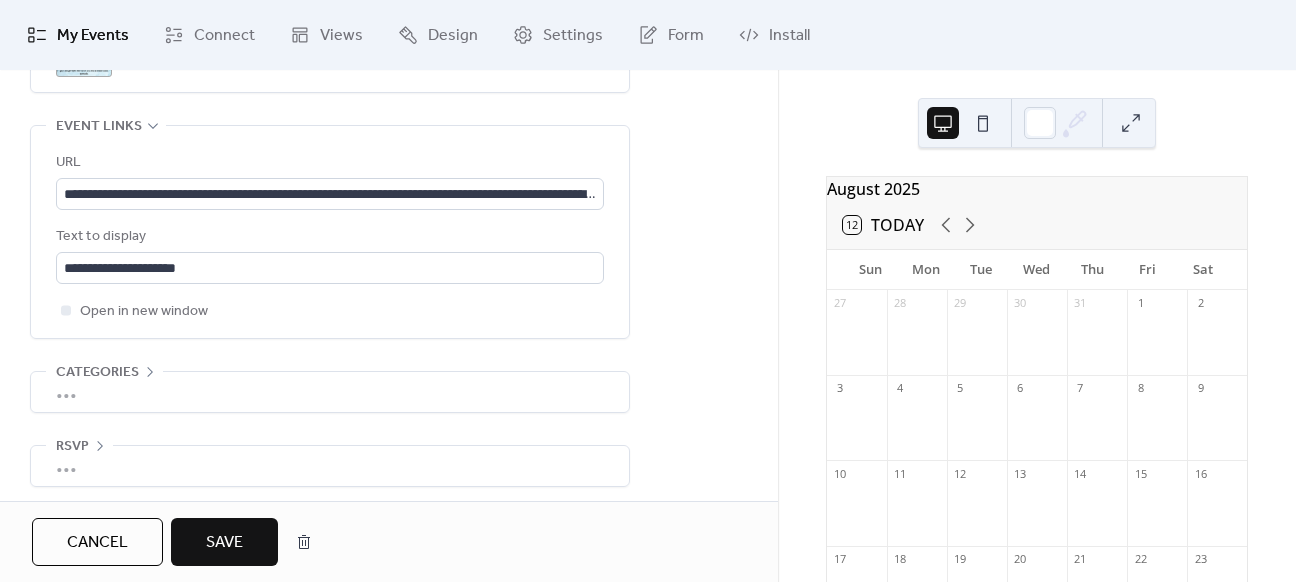scroll, scrollTop: 1498, scrollLeft: 0, axis: vertical 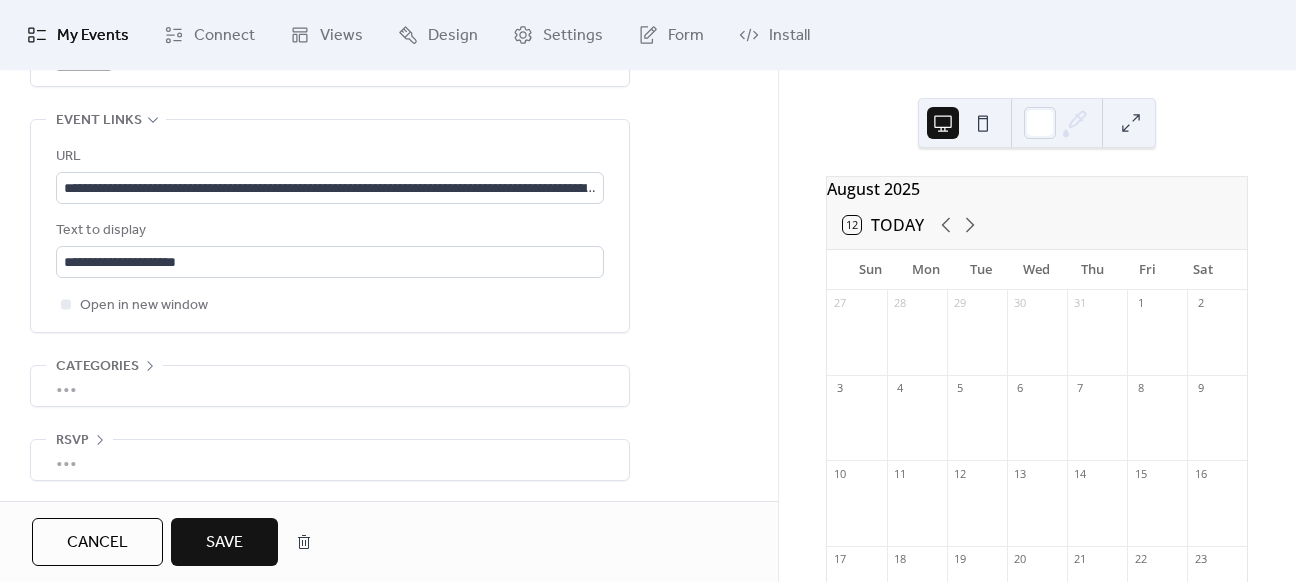 click on "Save" at bounding box center (224, 543) 